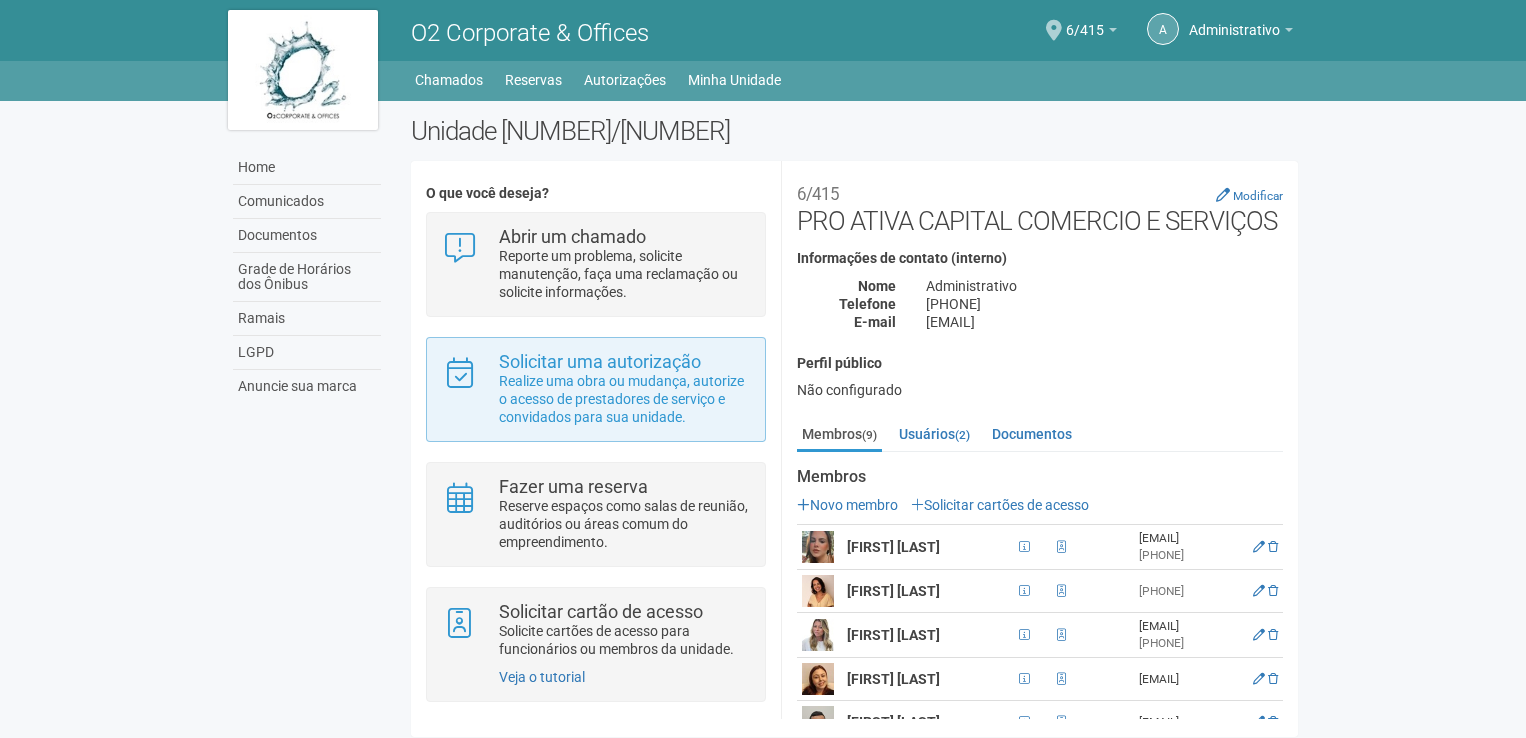 scroll, scrollTop: 0, scrollLeft: 0, axis: both 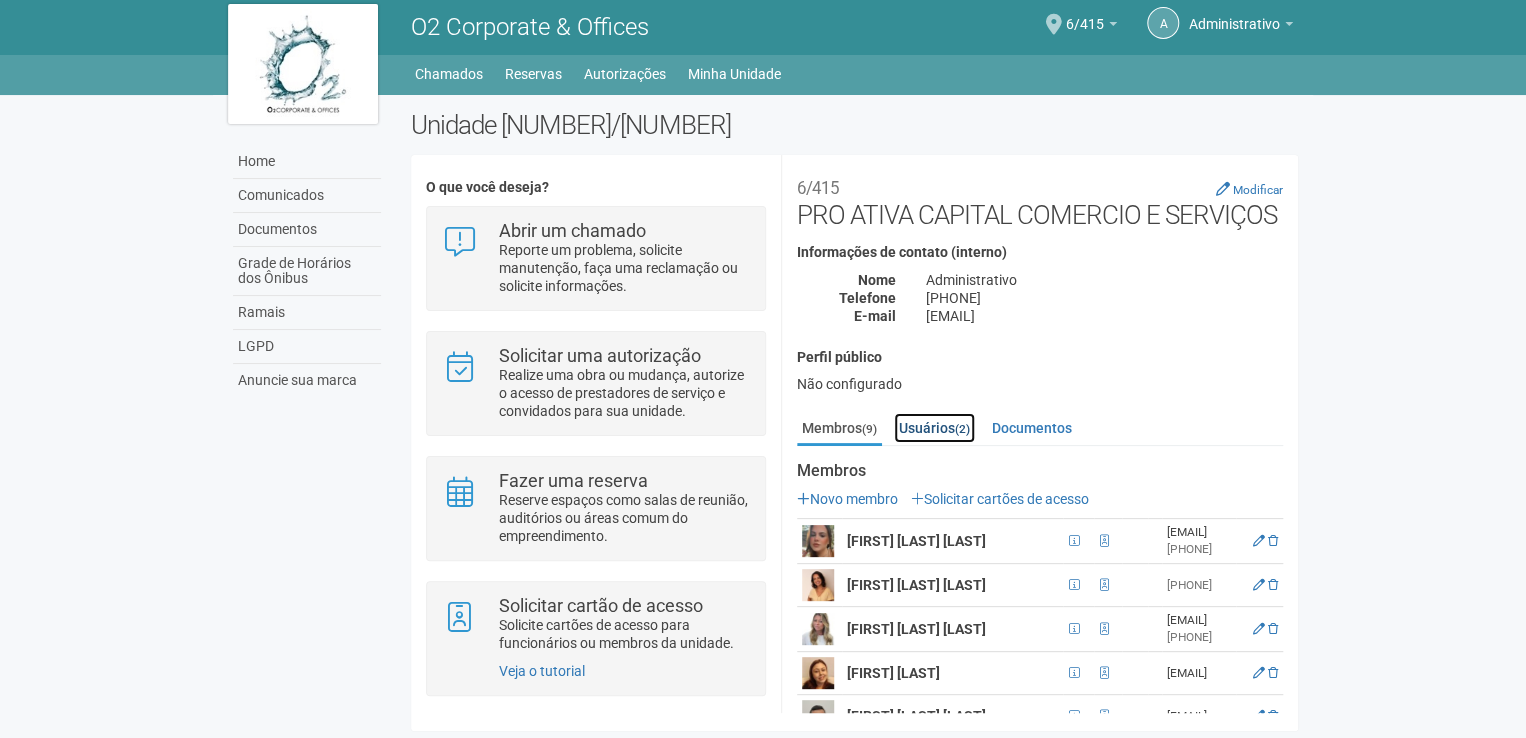 click on "Usuários
(2)" at bounding box center (934, 428) 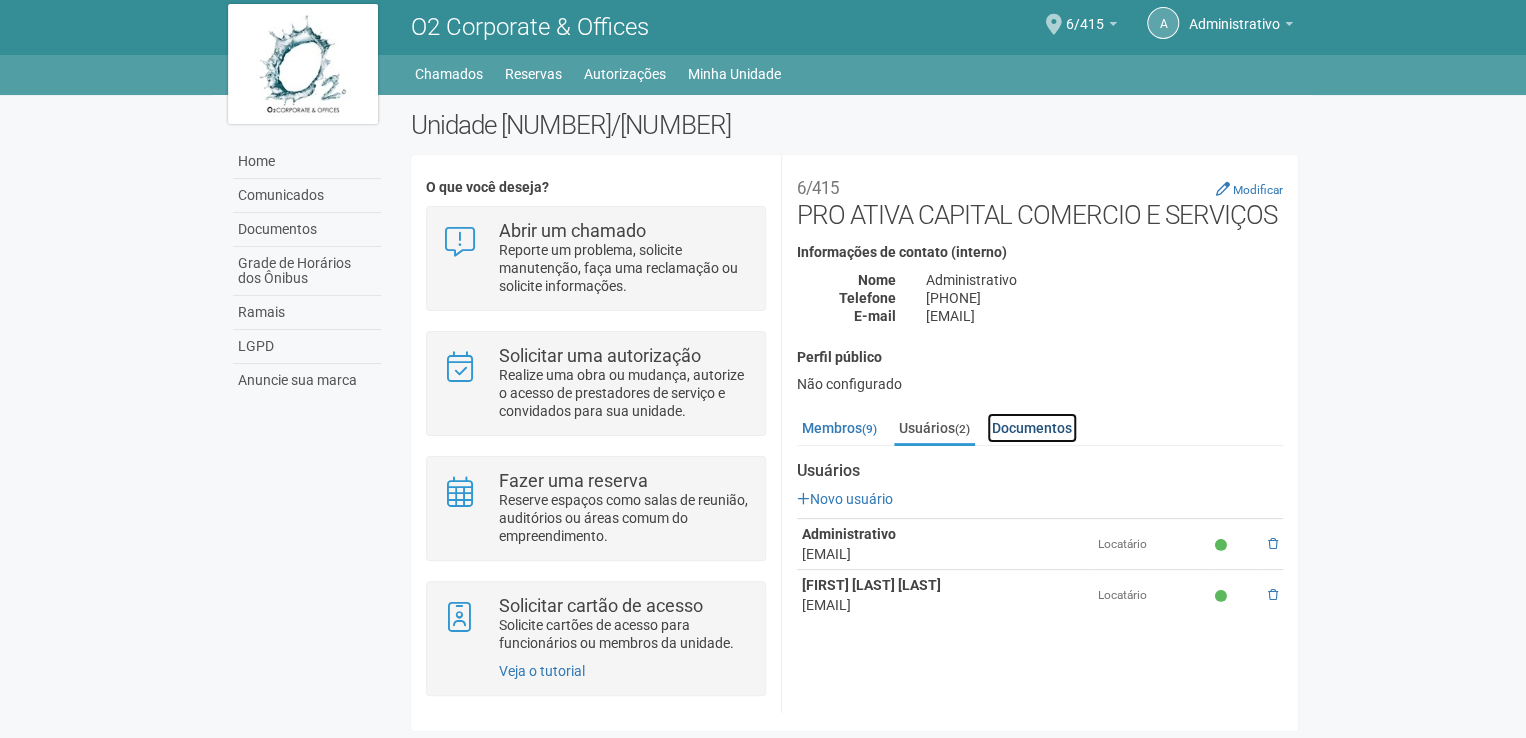 click on "Documentos" at bounding box center [1032, 428] 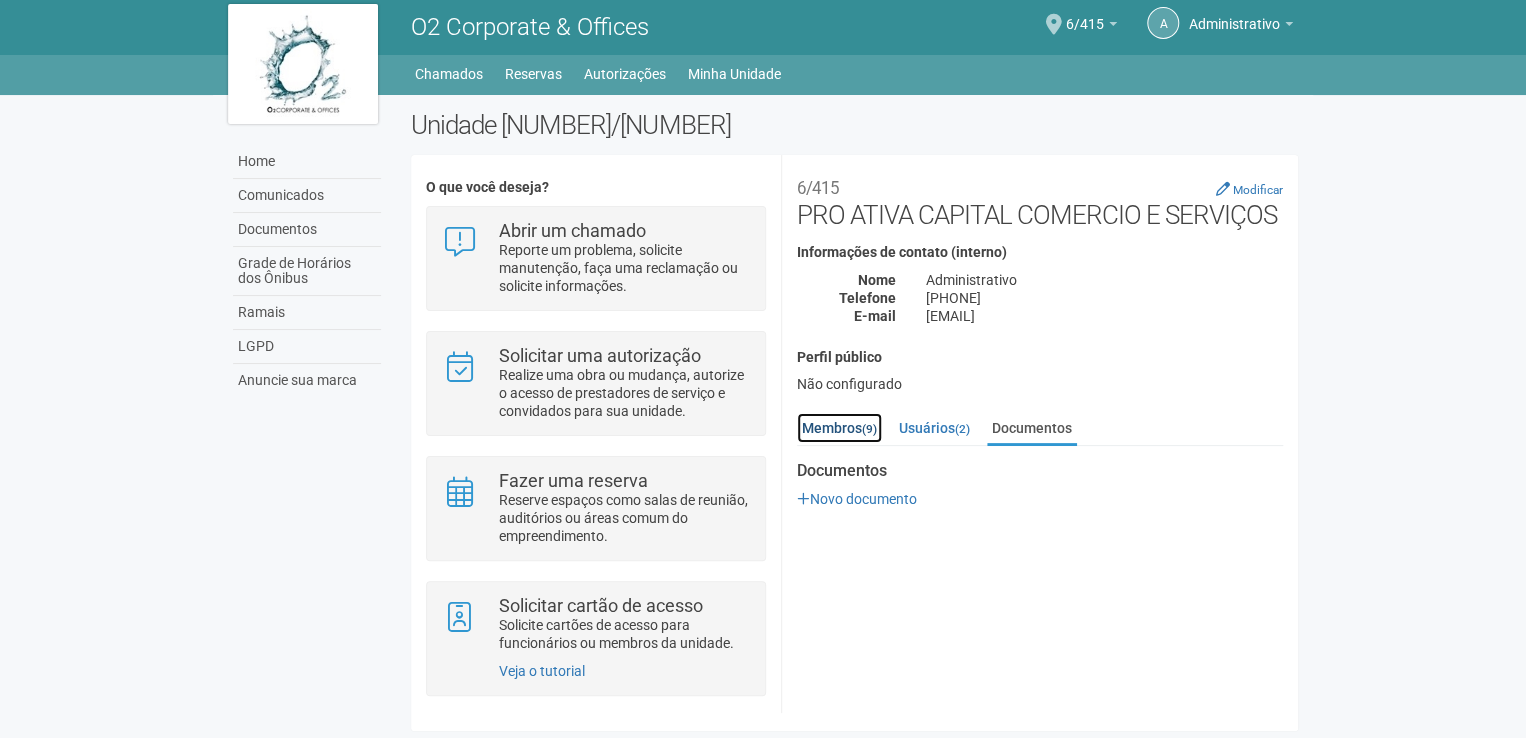 click on "Membros
(9)" at bounding box center (839, 428) 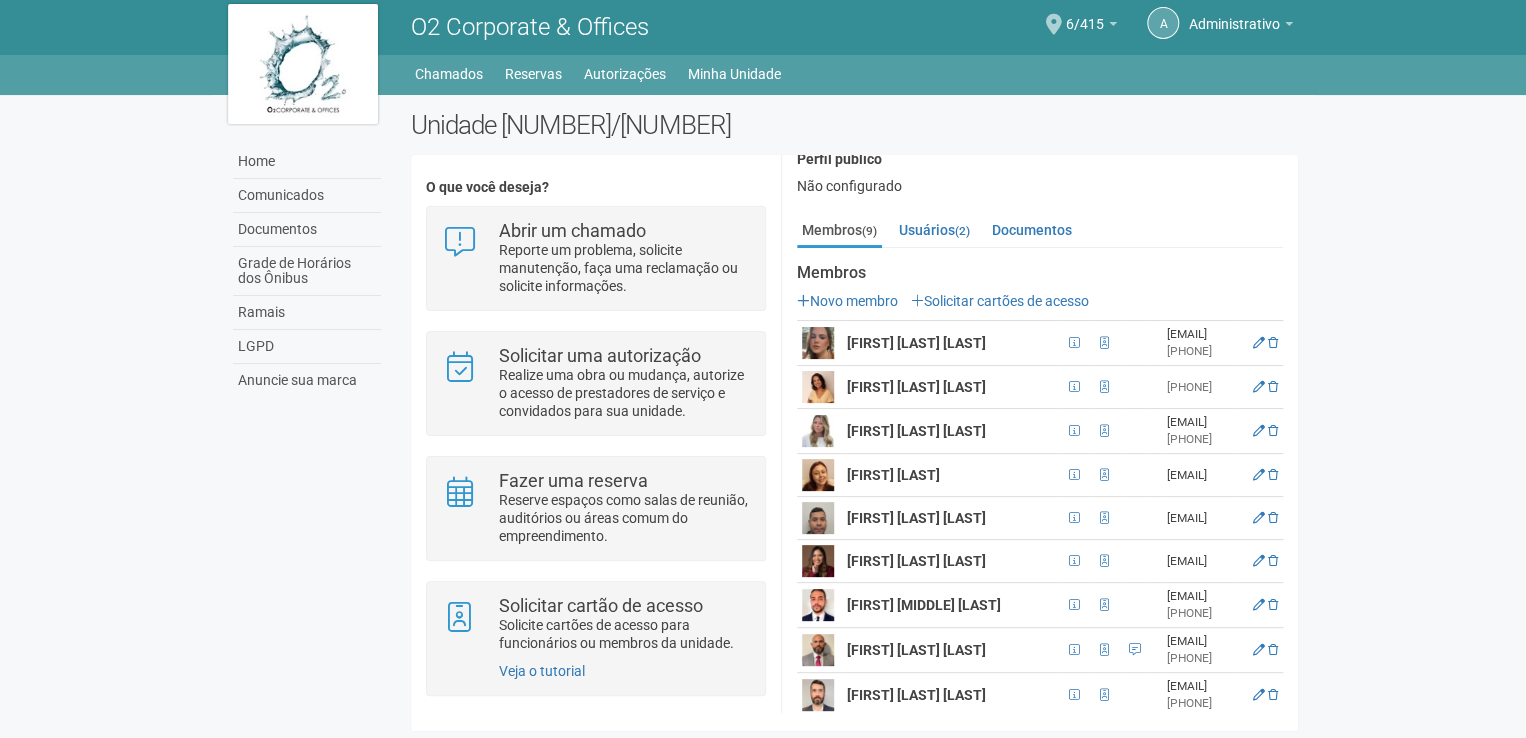 scroll, scrollTop: 200, scrollLeft: 0, axis: vertical 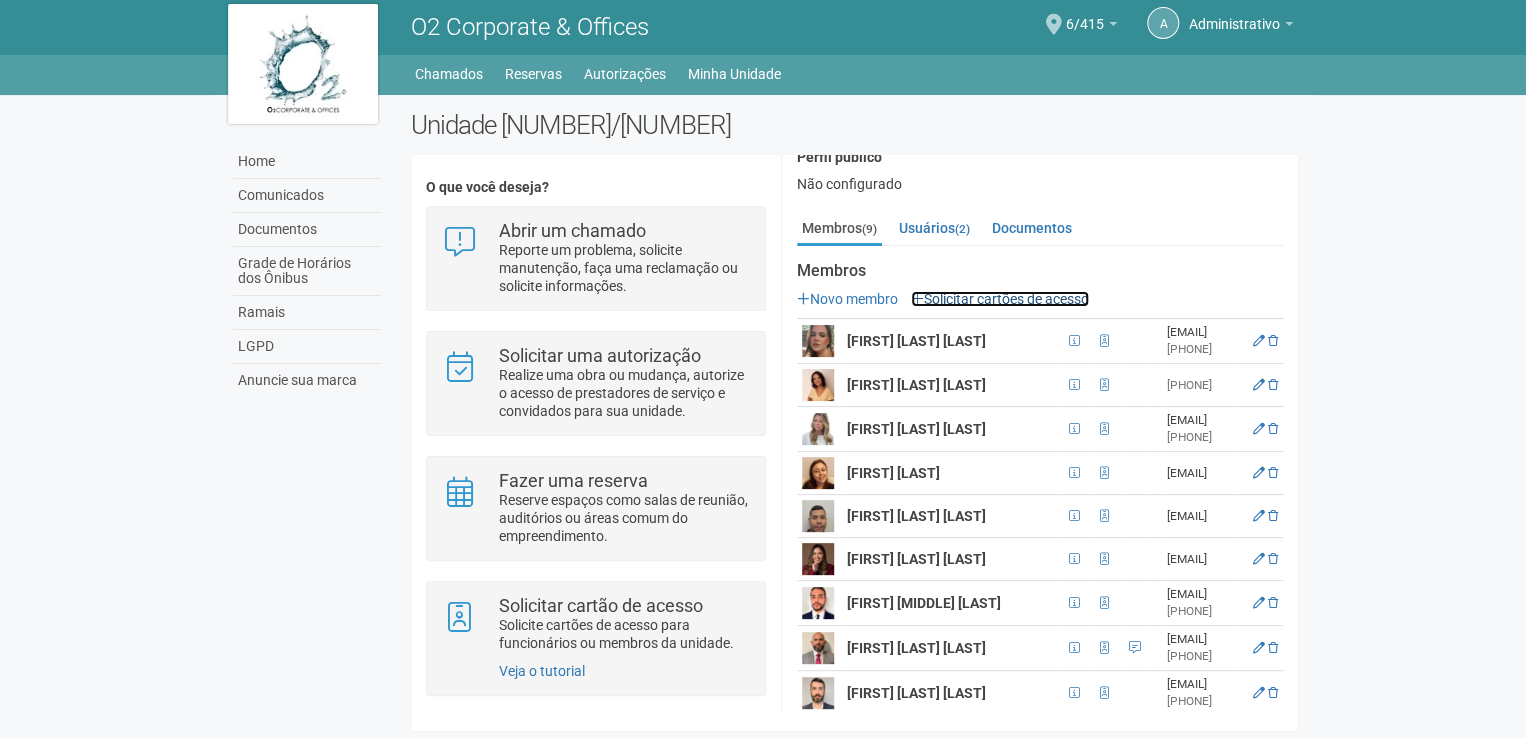 click on "Solicitar cartões de acesso" at bounding box center [1000, 299] 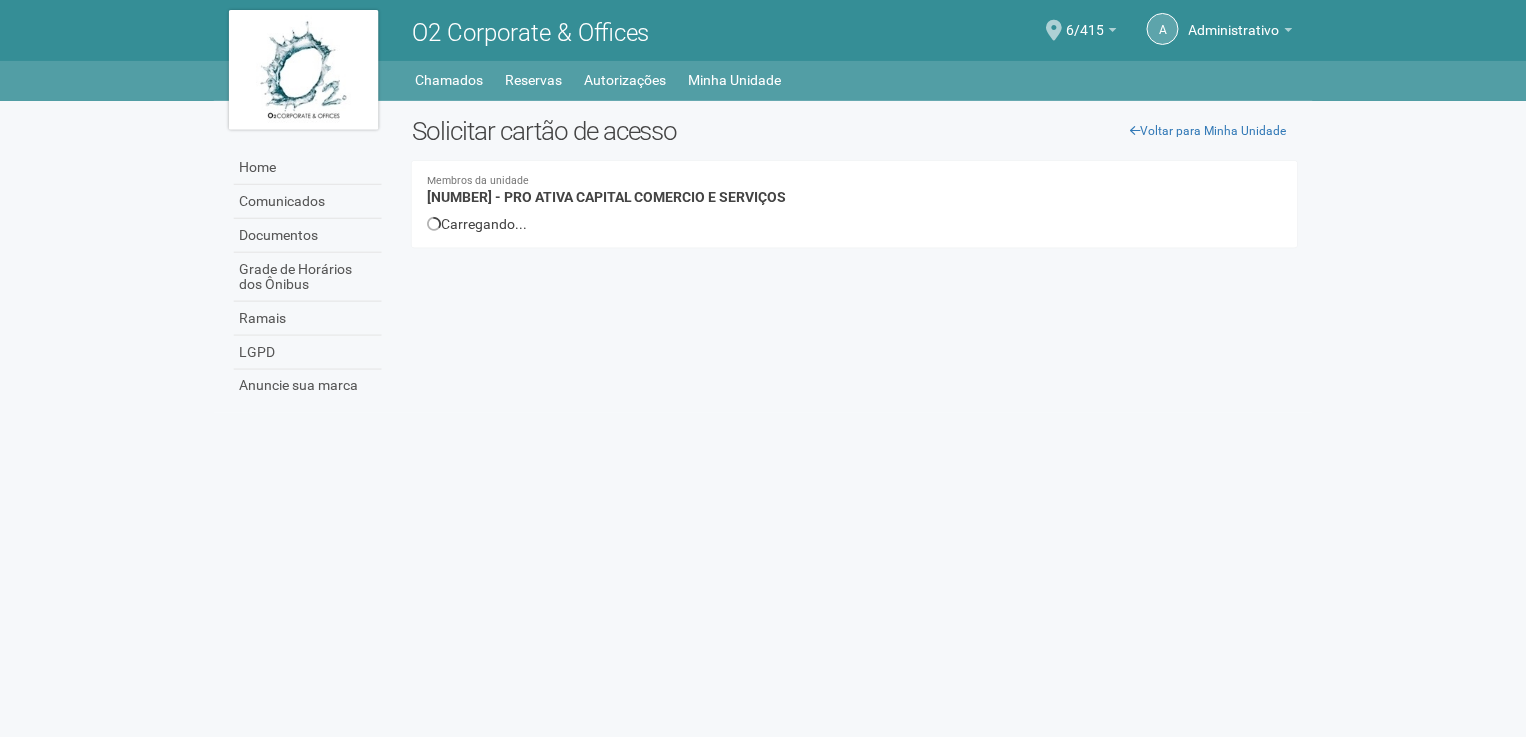 scroll, scrollTop: 0, scrollLeft: 0, axis: both 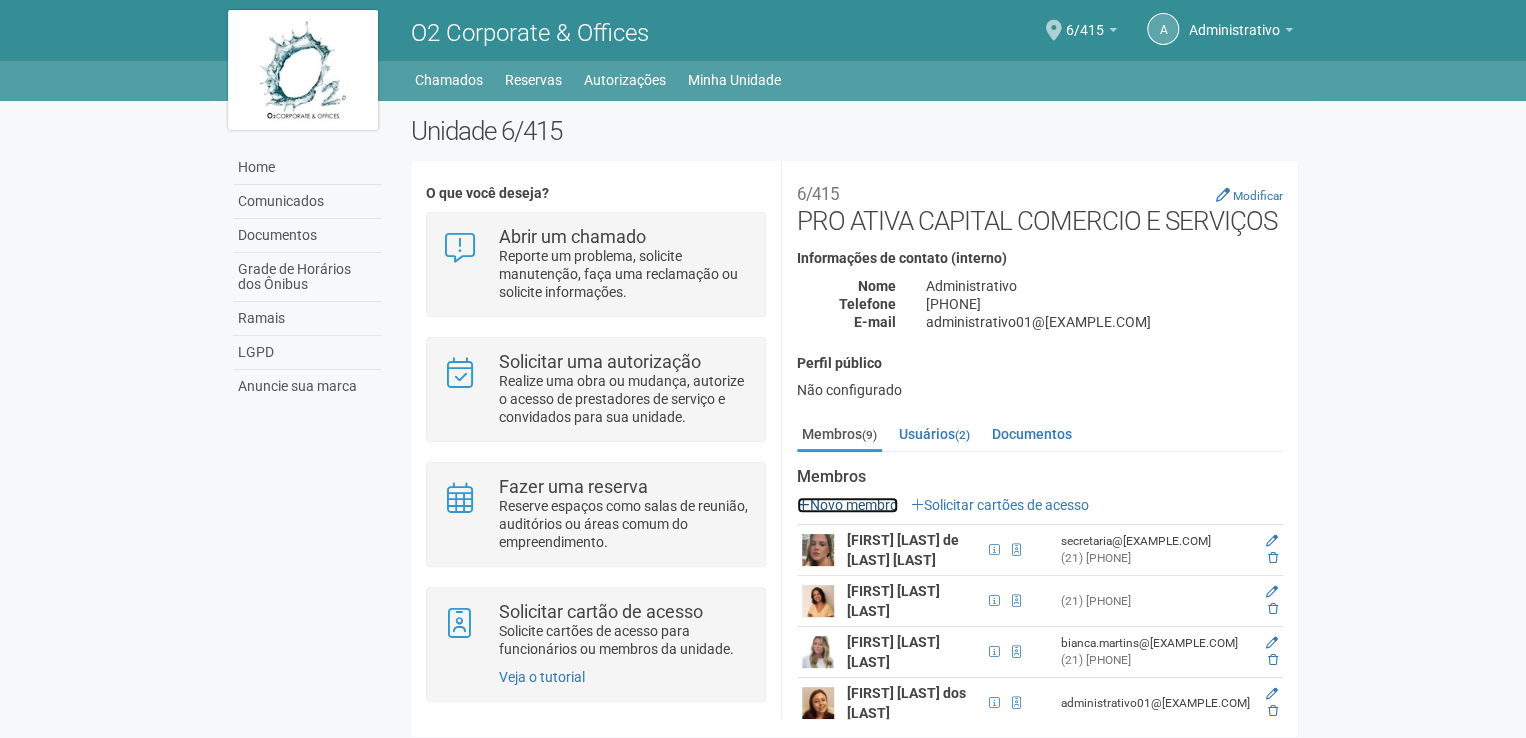 click on "Novo membro" at bounding box center (847, 505) 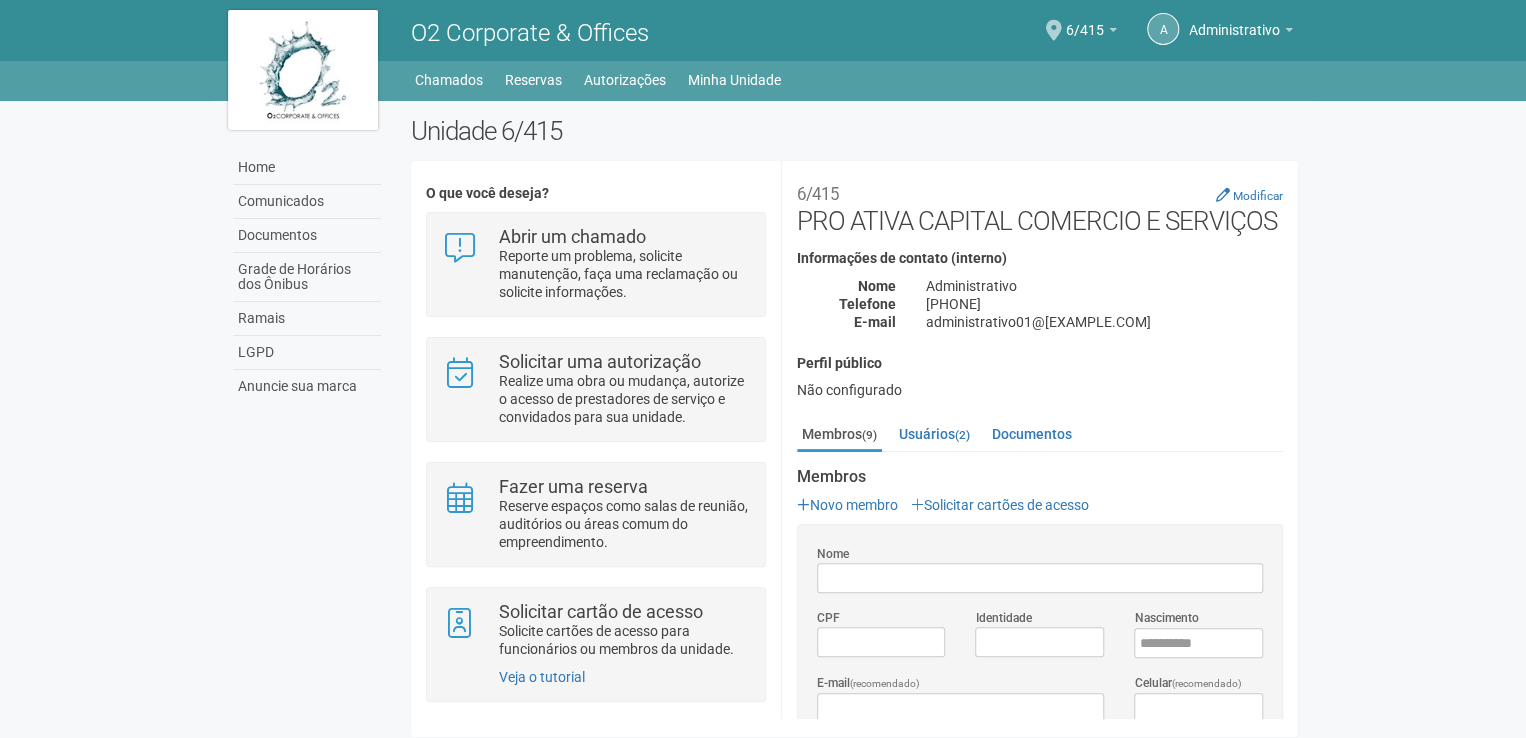 scroll, scrollTop: 0, scrollLeft: 0, axis: both 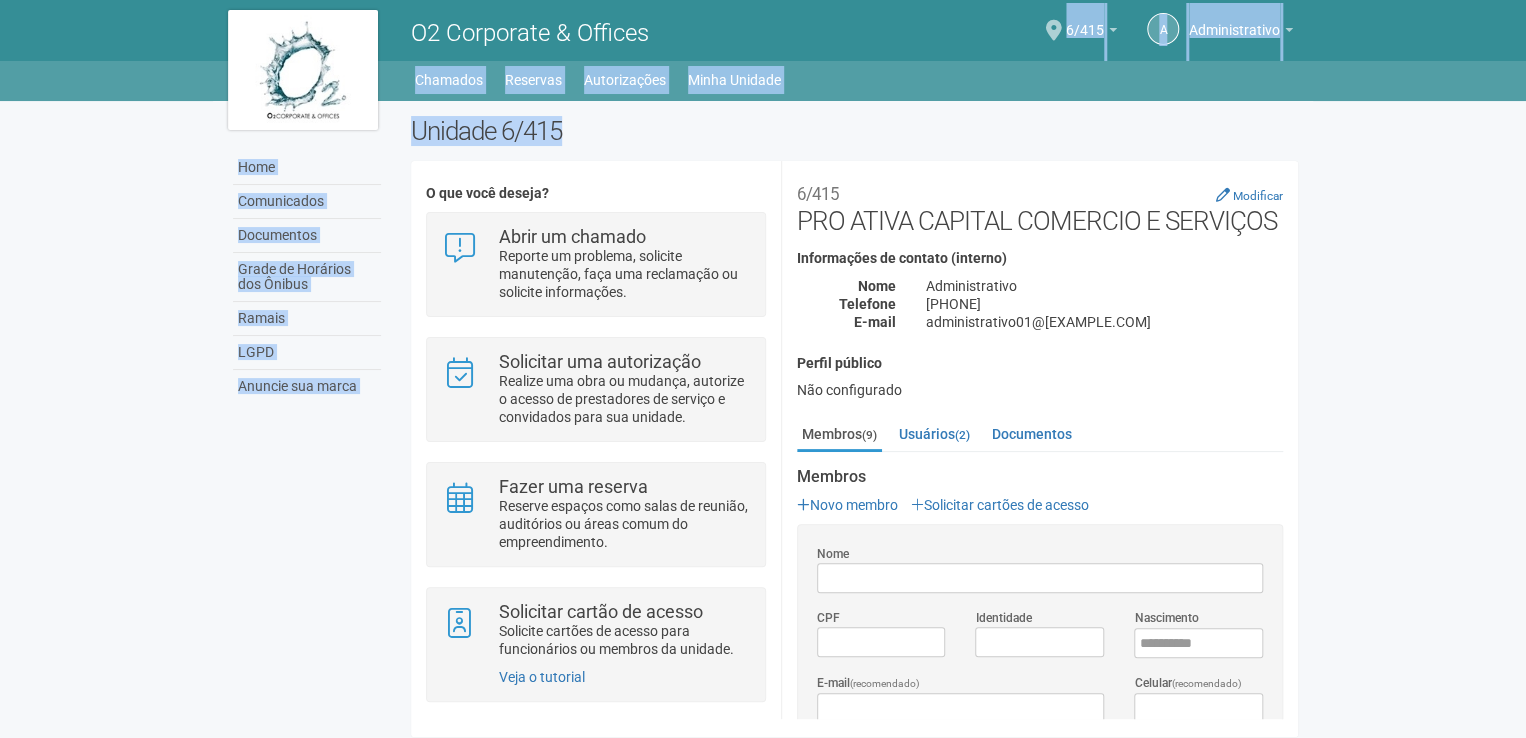 drag, startPoint x: 836, startPoint y: 48, endPoint x: 817, endPoint y: -20, distance: 70.60453 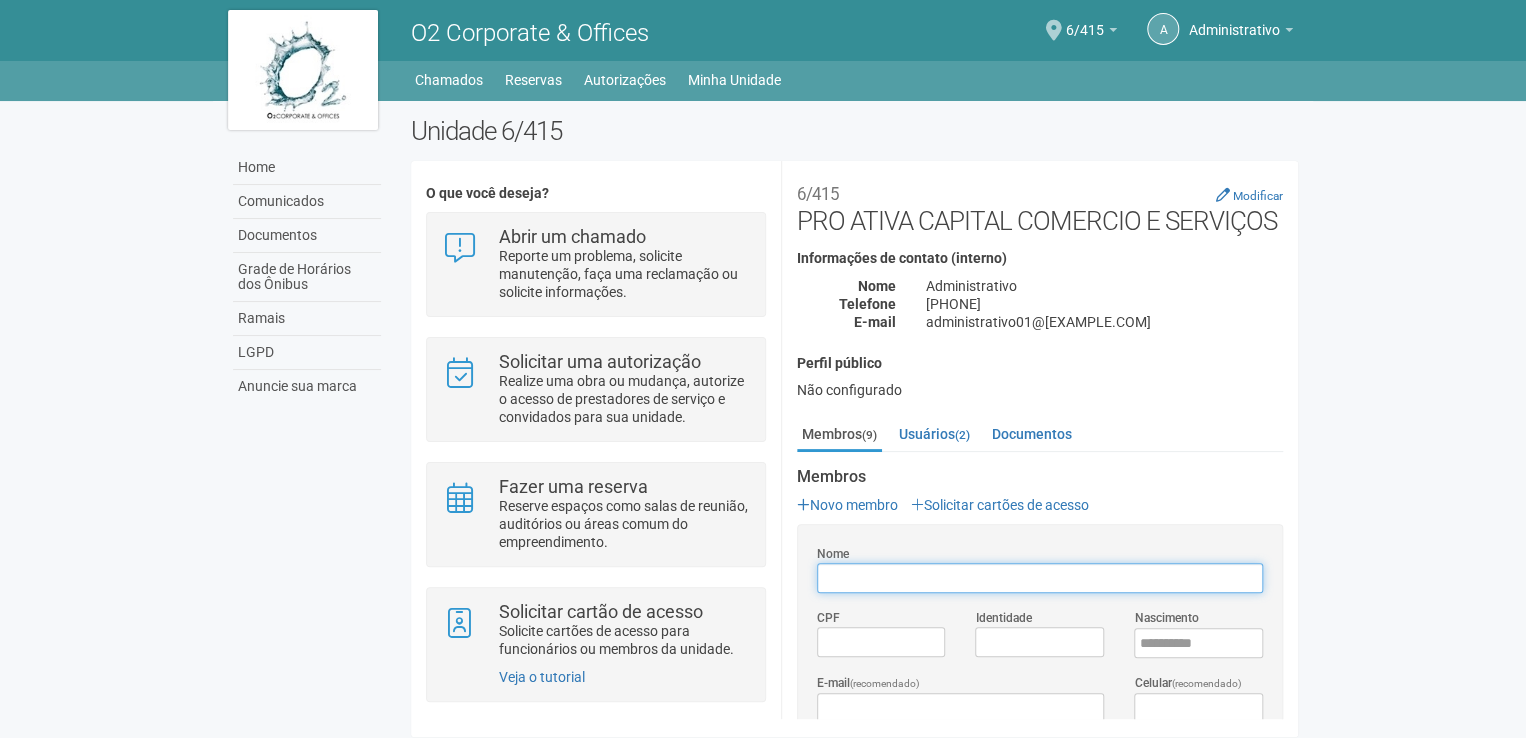 click on "Nome" at bounding box center [1040, 578] 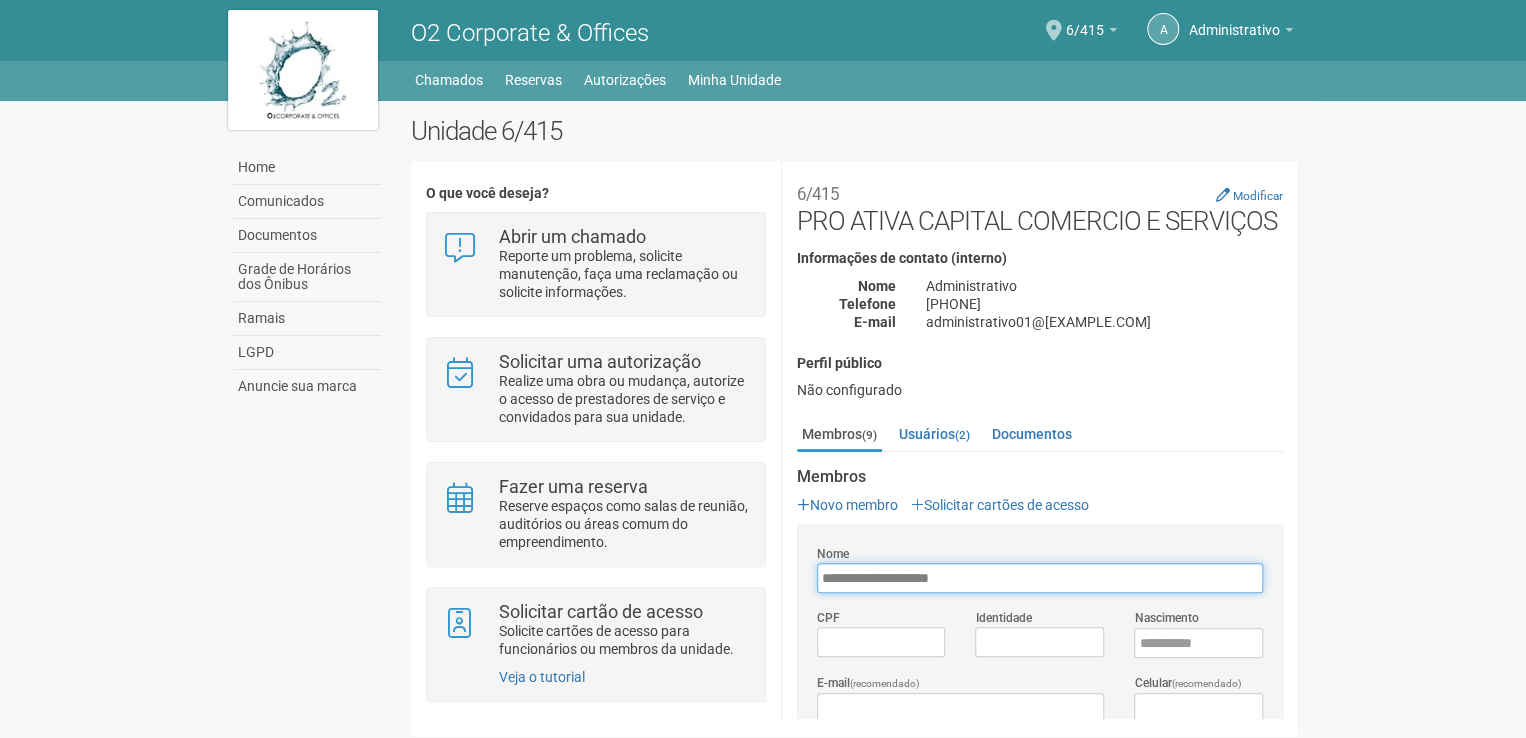 drag, startPoint x: 830, startPoint y: 579, endPoint x: 856, endPoint y: 459, distance: 122.78436 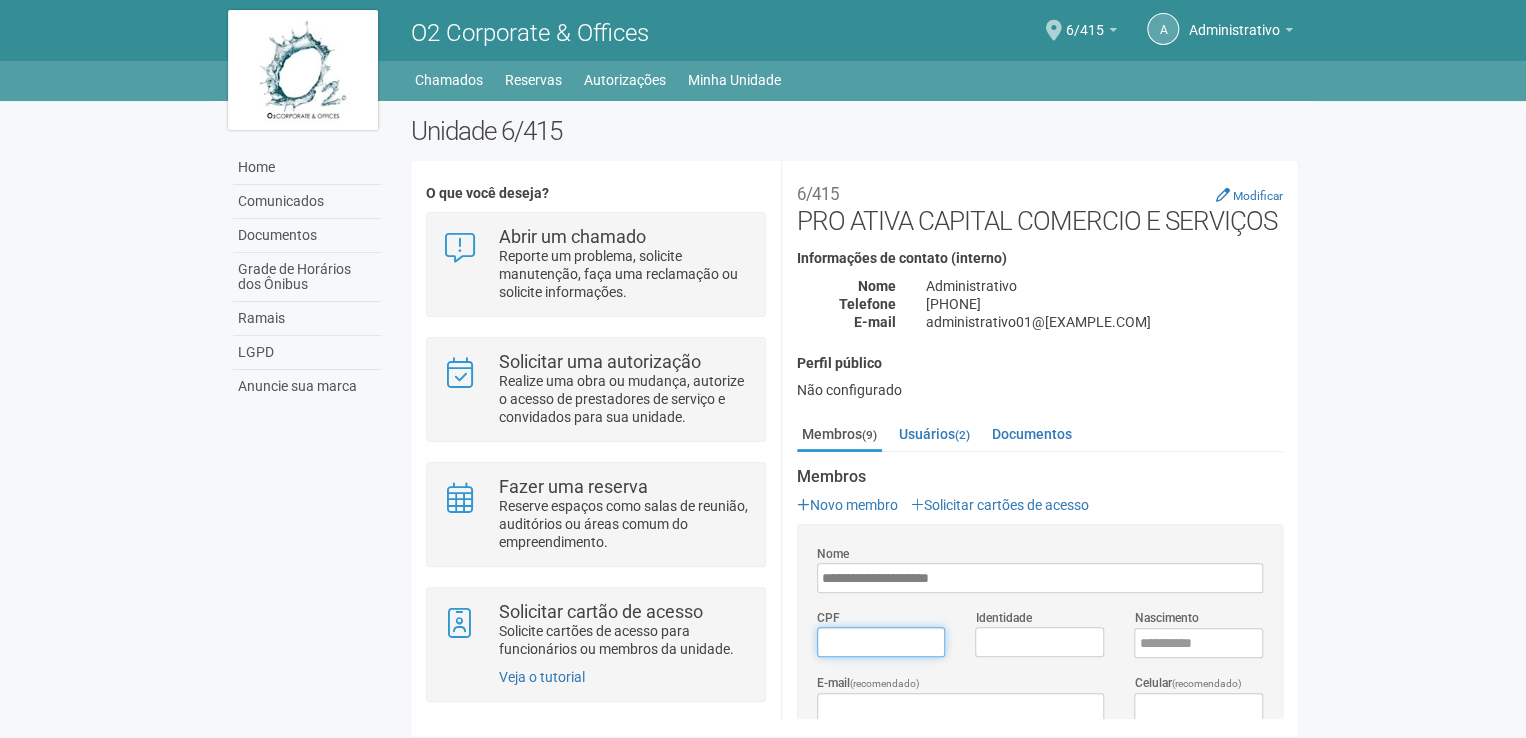 type on "*********" 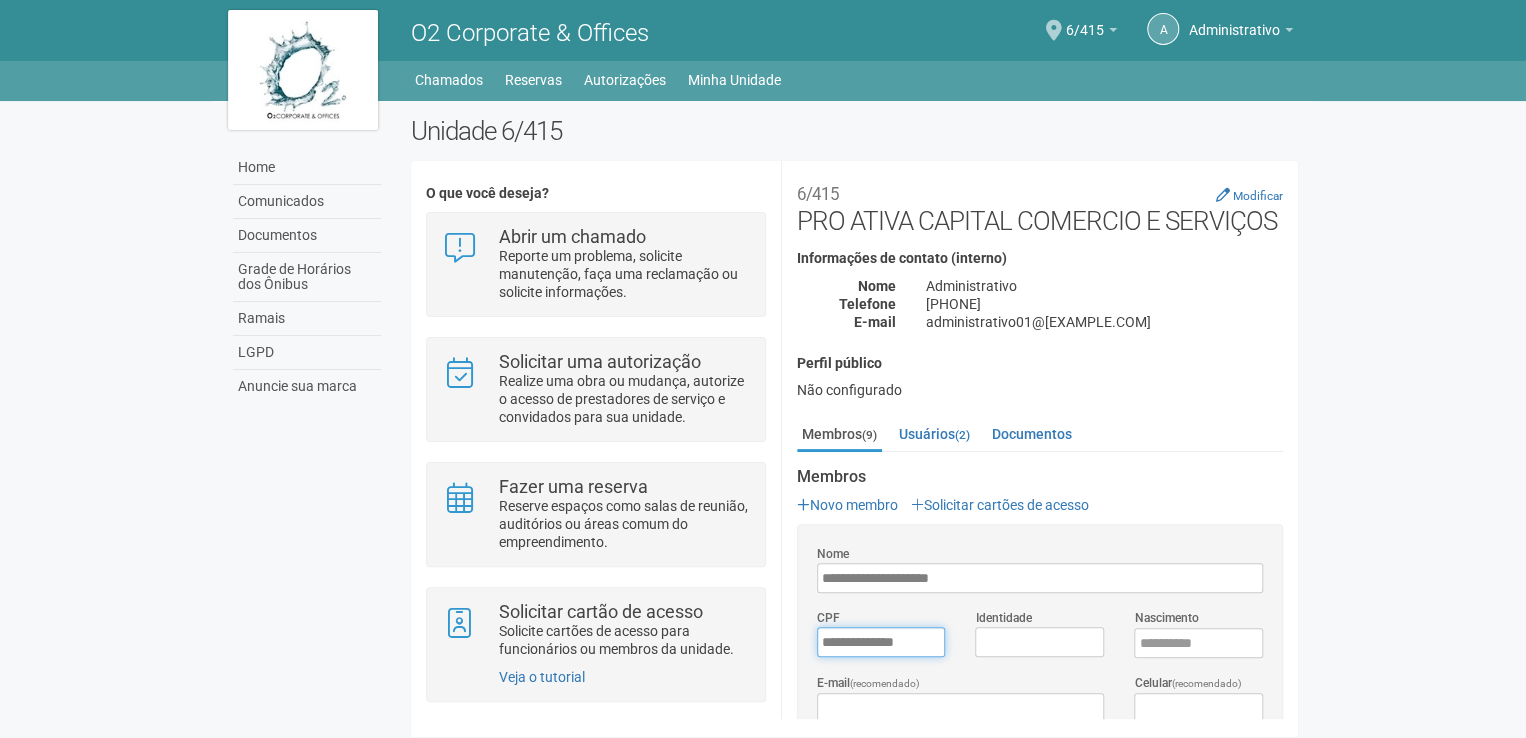 click on "*********" at bounding box center (881, 642) 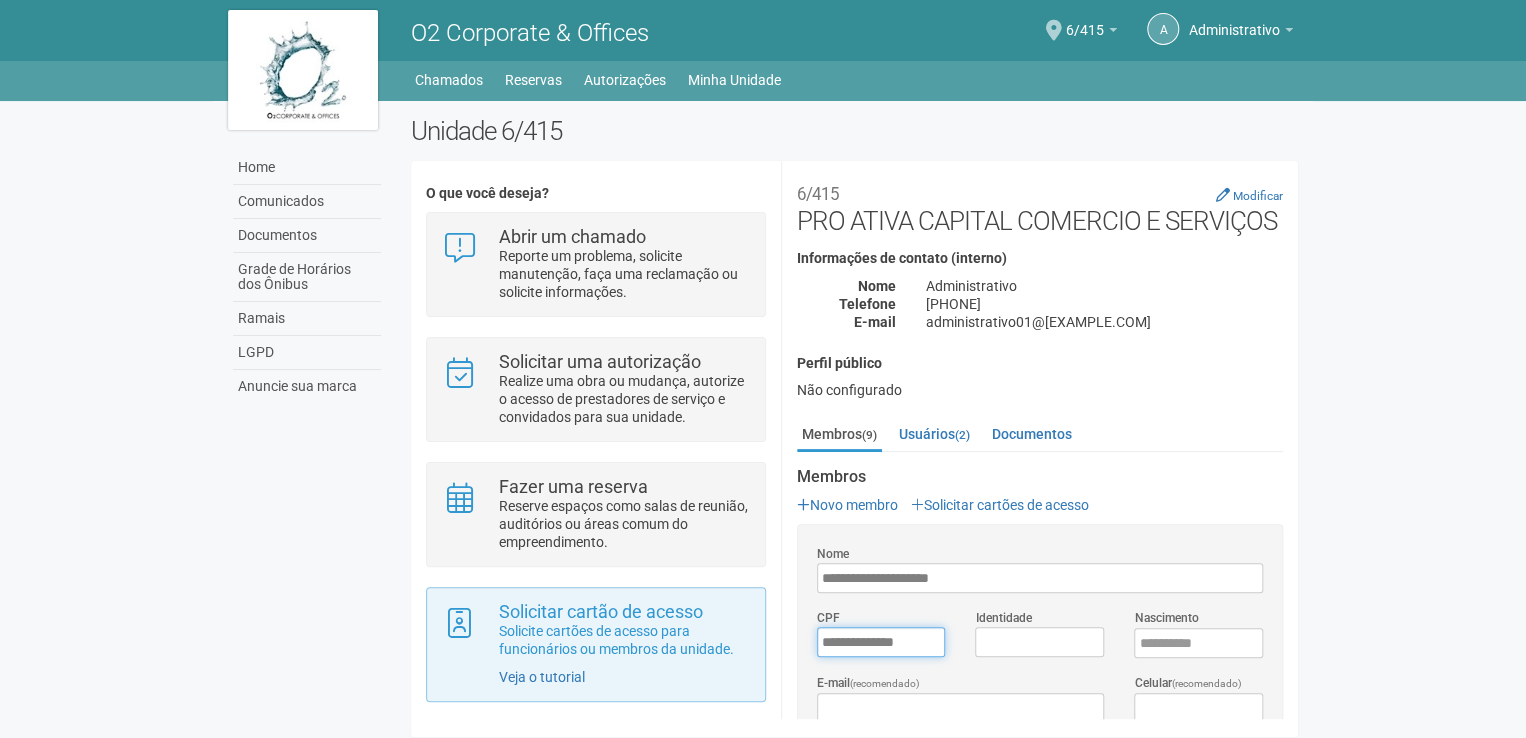 drag, startPoint x: 882, startPoint y: 645, endPoint x: 700, endPoint y: 644, distance: 182.00275 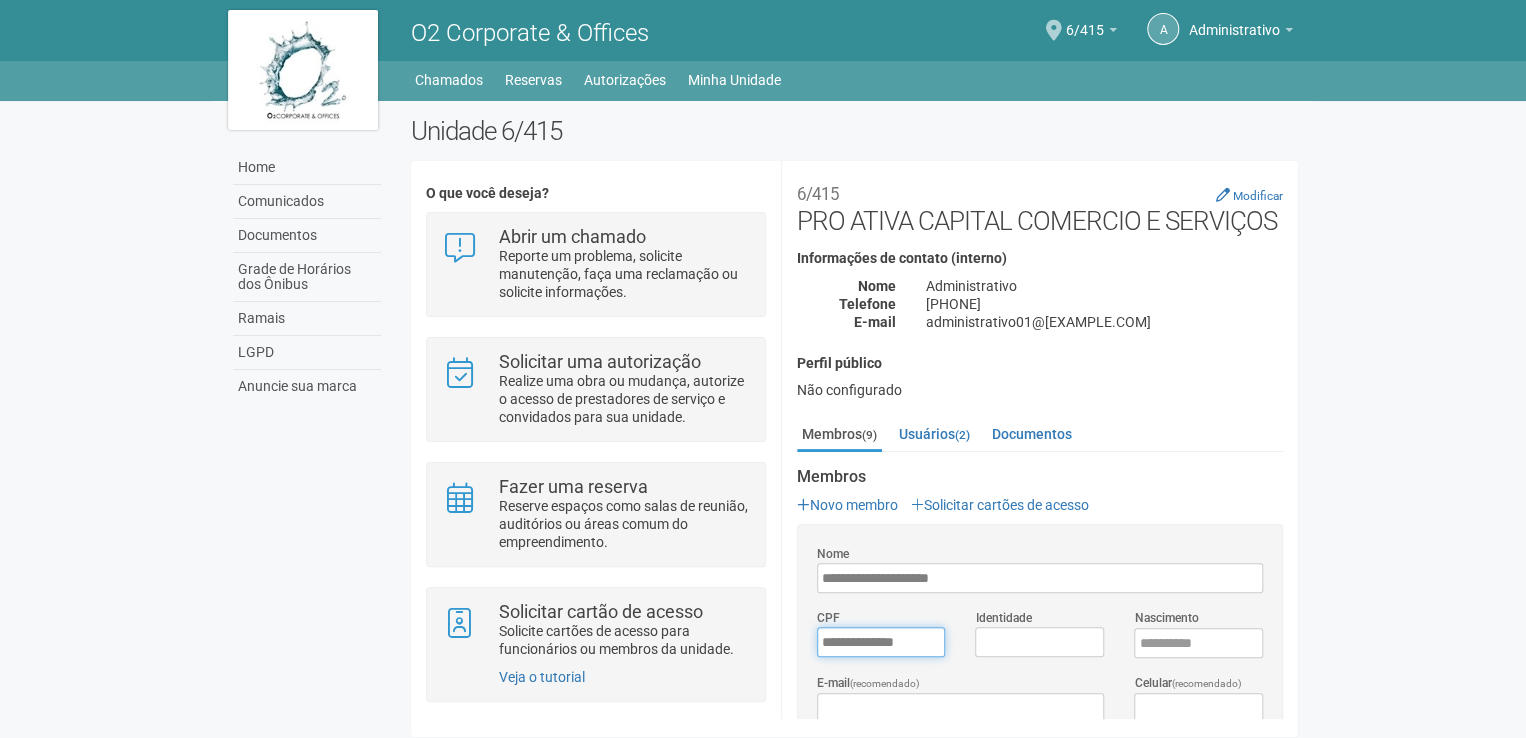 type on "**********" 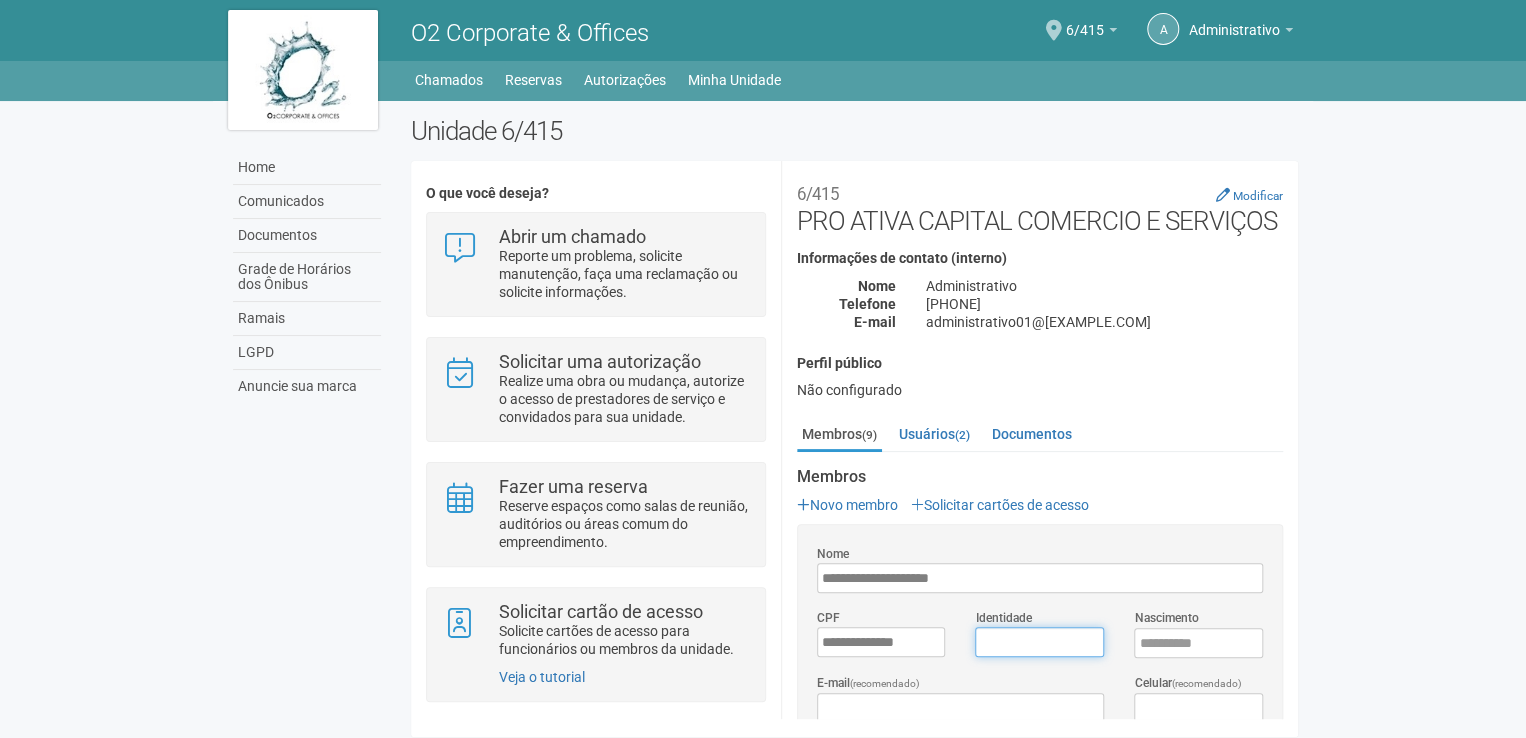 click on "Identidade" at bounding box center [1039, 642] 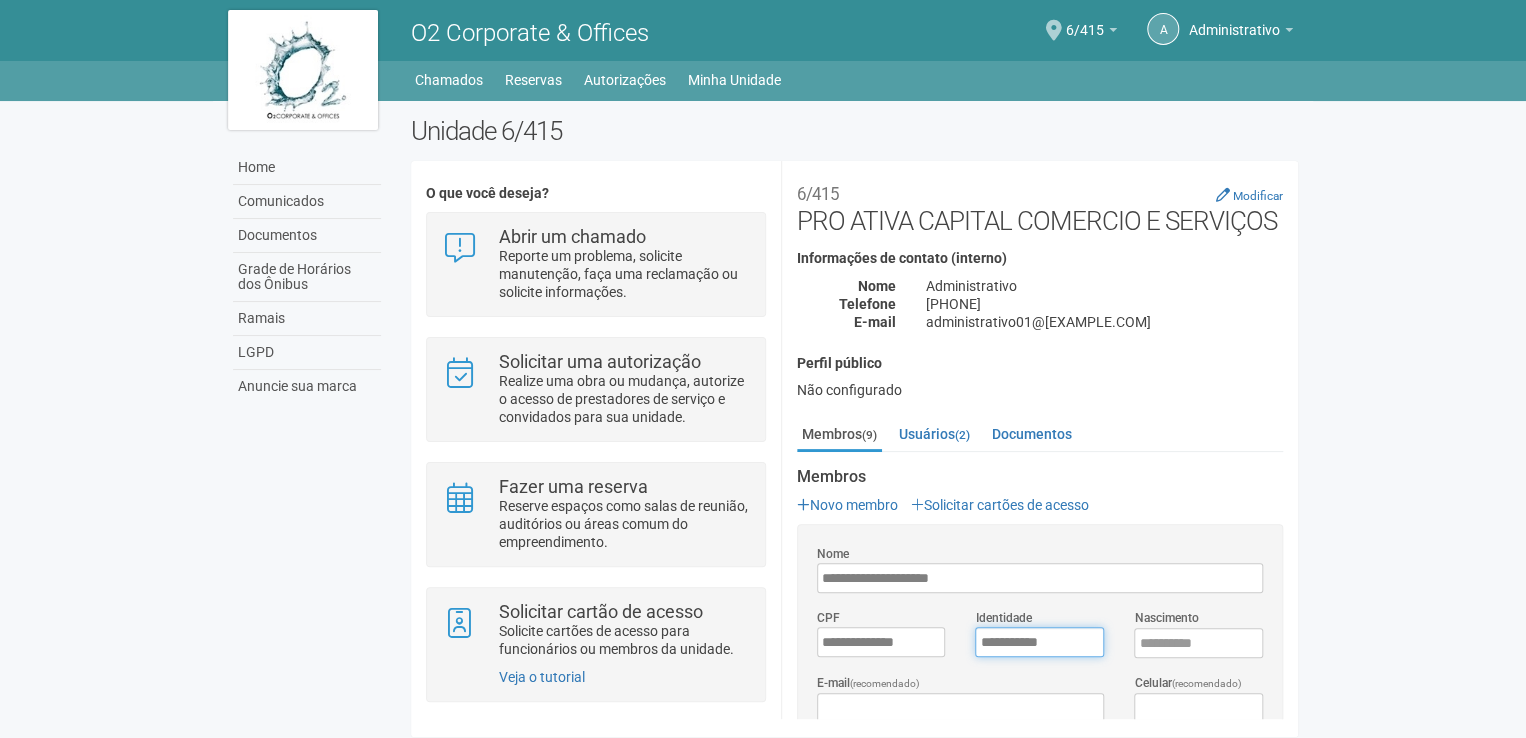 drag, startPoint x: 1071, startPoint y: 640, endPoint x: 862, endPoint y: 608, distance: 211.43556 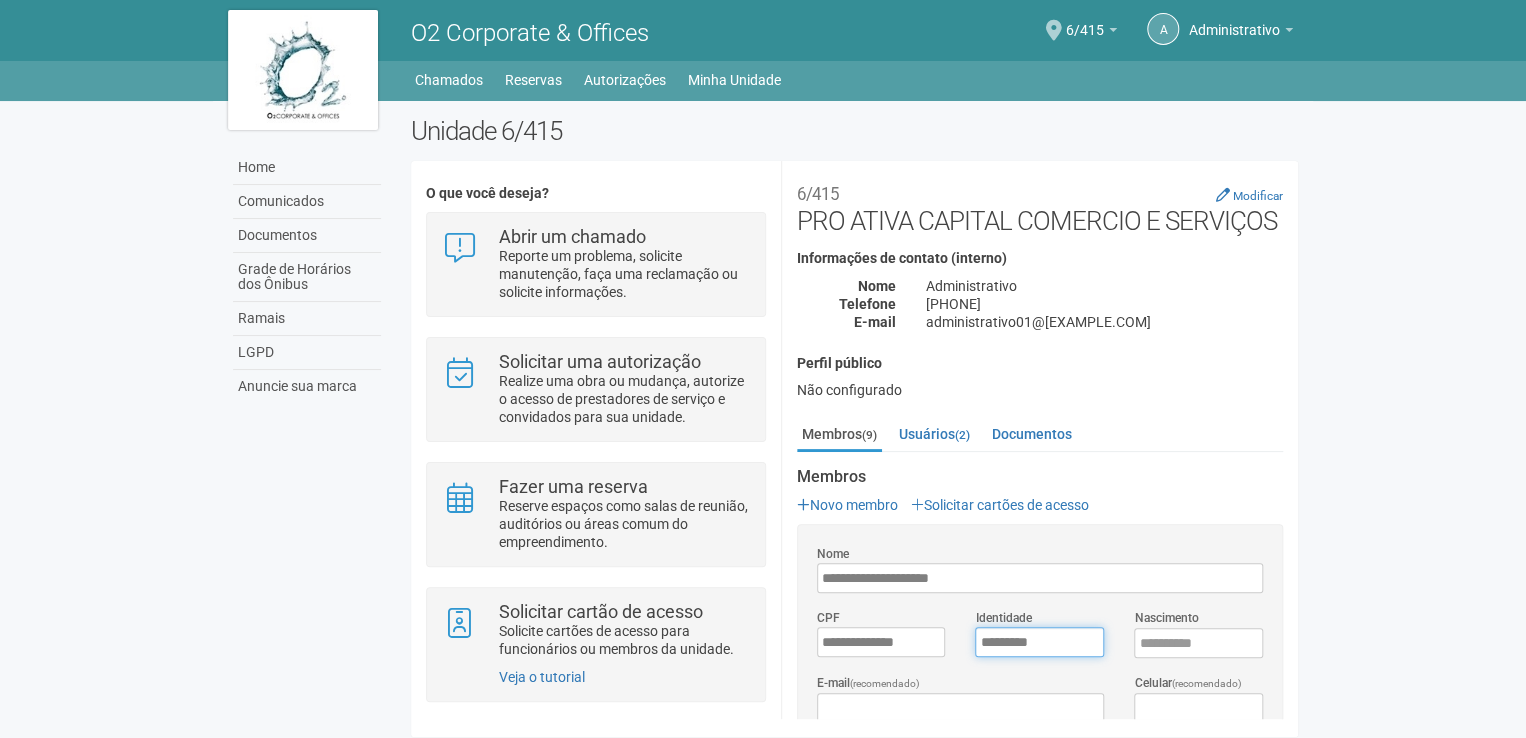 type on "*********" 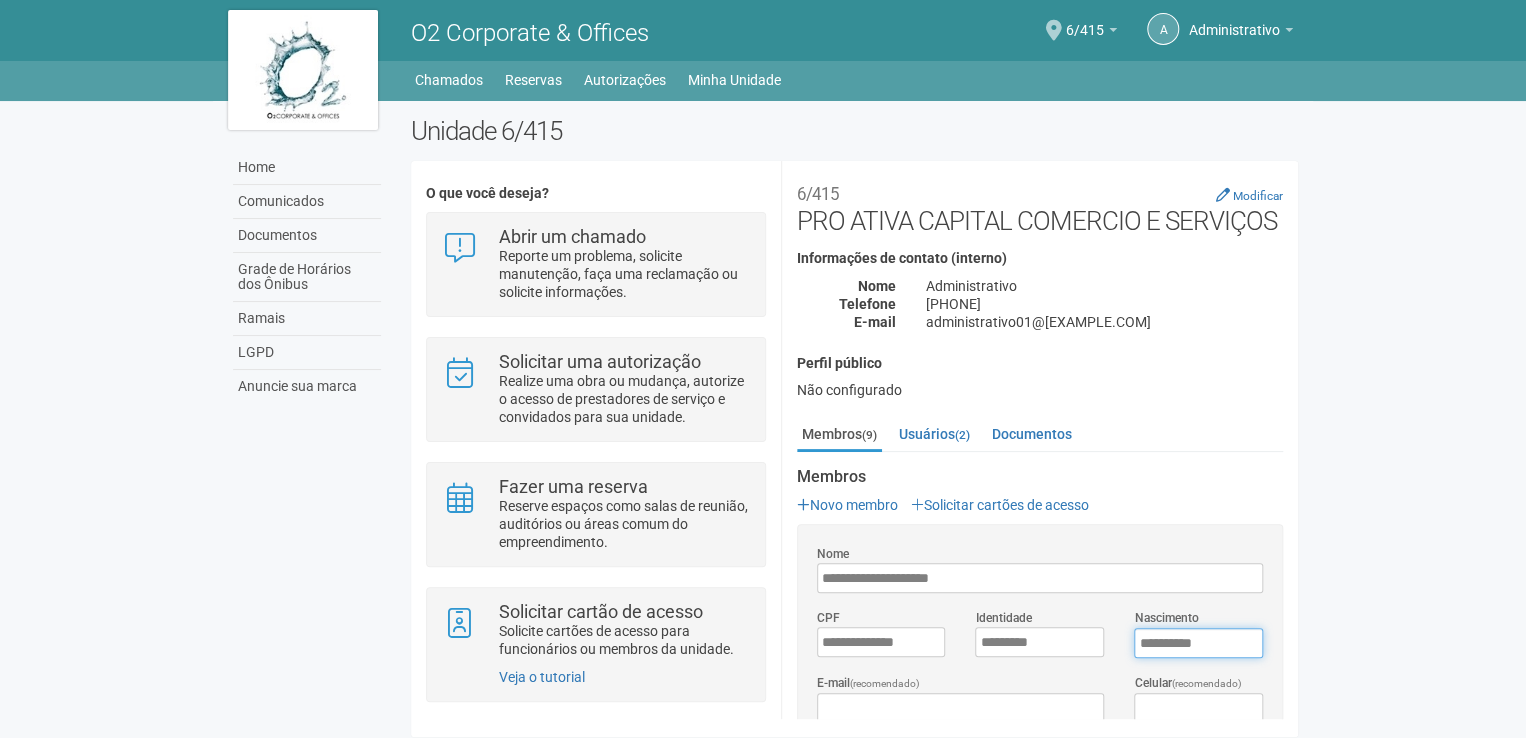 click on "****" at bounding box center (1198, 643) 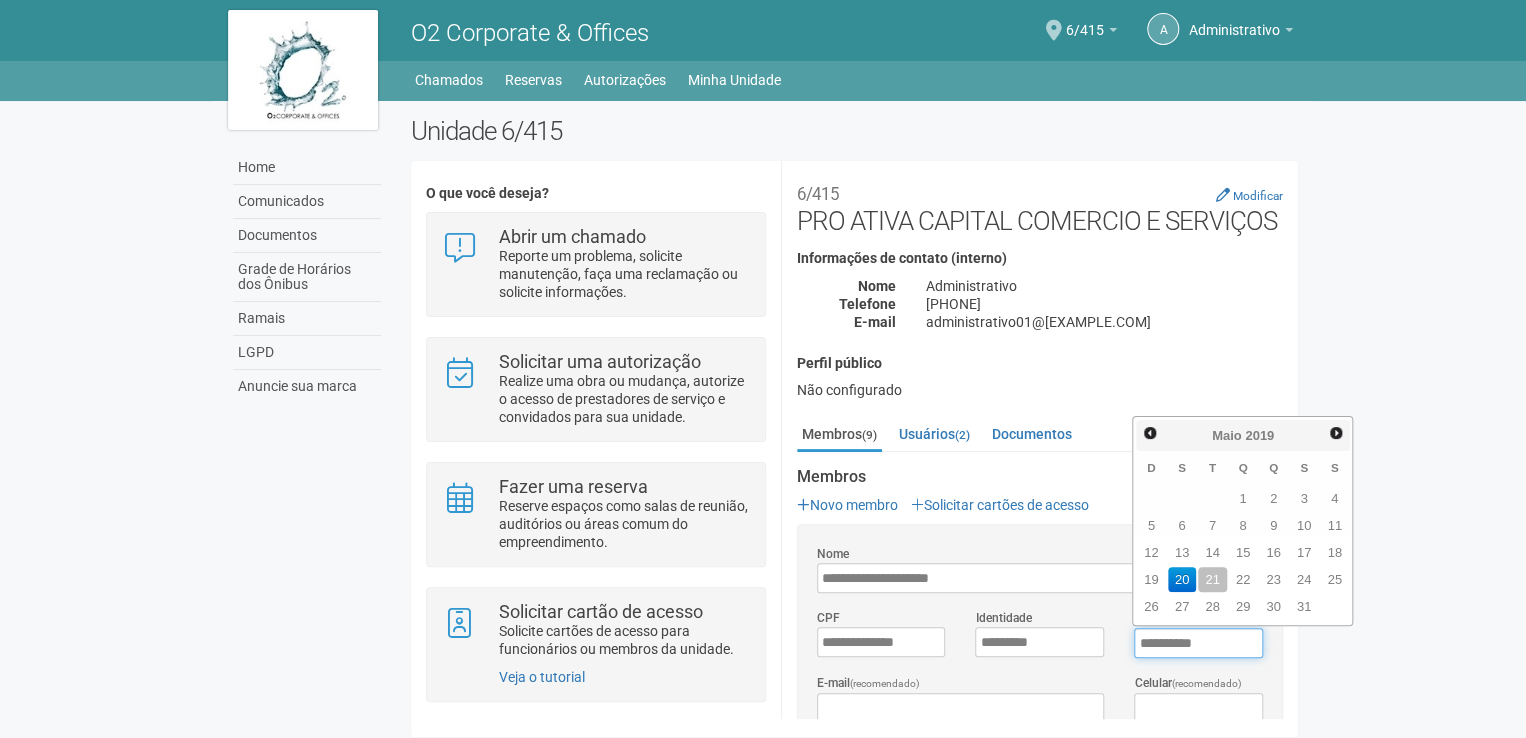type on "**********" 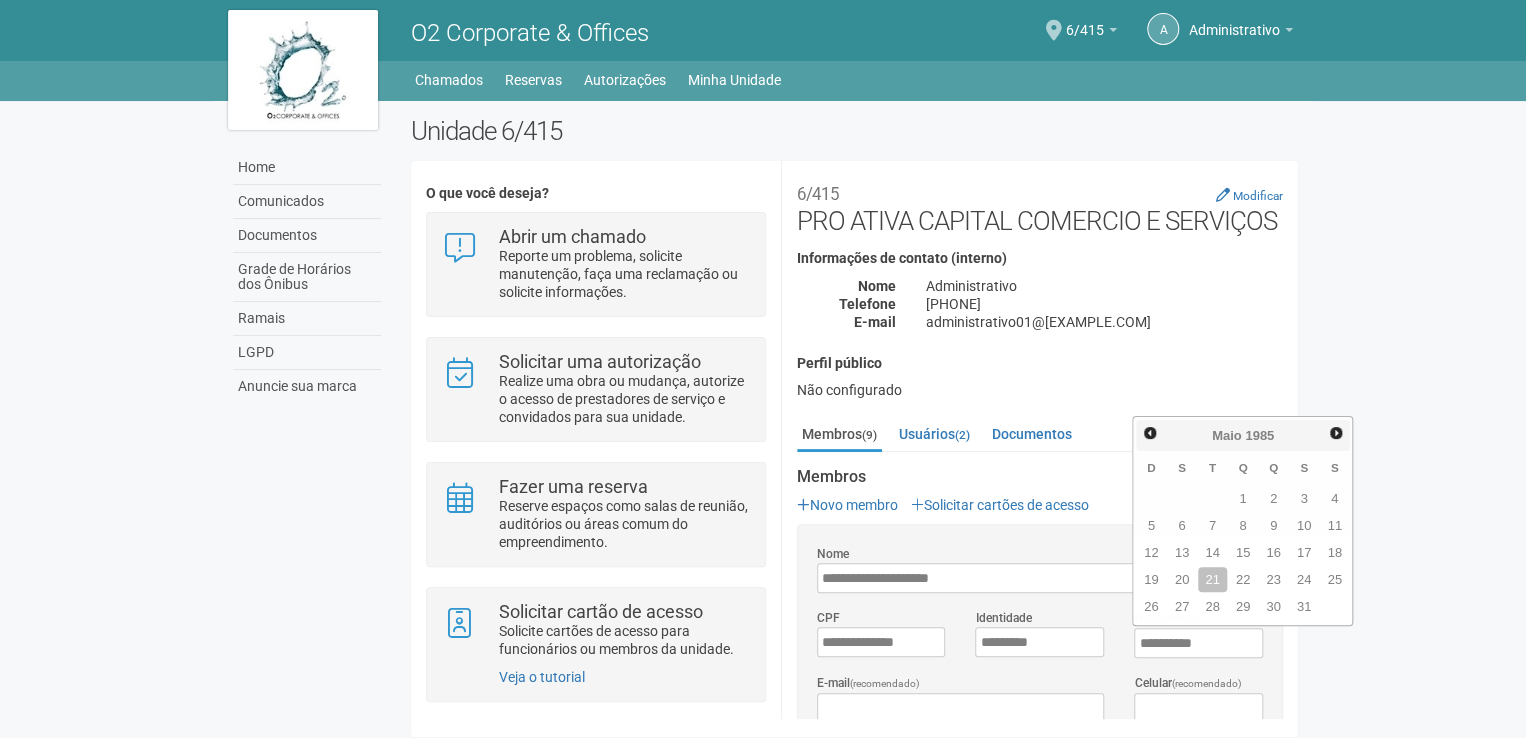 click on "Unidade 6/415
O que você deseja?
Abrir um chamado
Reporte um problema, solicite manutenção, faça uma reclamação ou solicite informações.
Solicitar uma autorização
Realize uma obra ou mudança, autorize o acesso de prestadores de serviço e convidados para sua unidade.
Fazer uma reserva
Reserve espaços como salas de reunião, auditórios ou áreas comum do empreendimento.
Solicitar cartão de acesso
Solicite cartões de acesso para funcionários ou membros da unidade.
Veja o tutorial
6/415
Informações de contato (interno)" at bounding box center [854, 431] 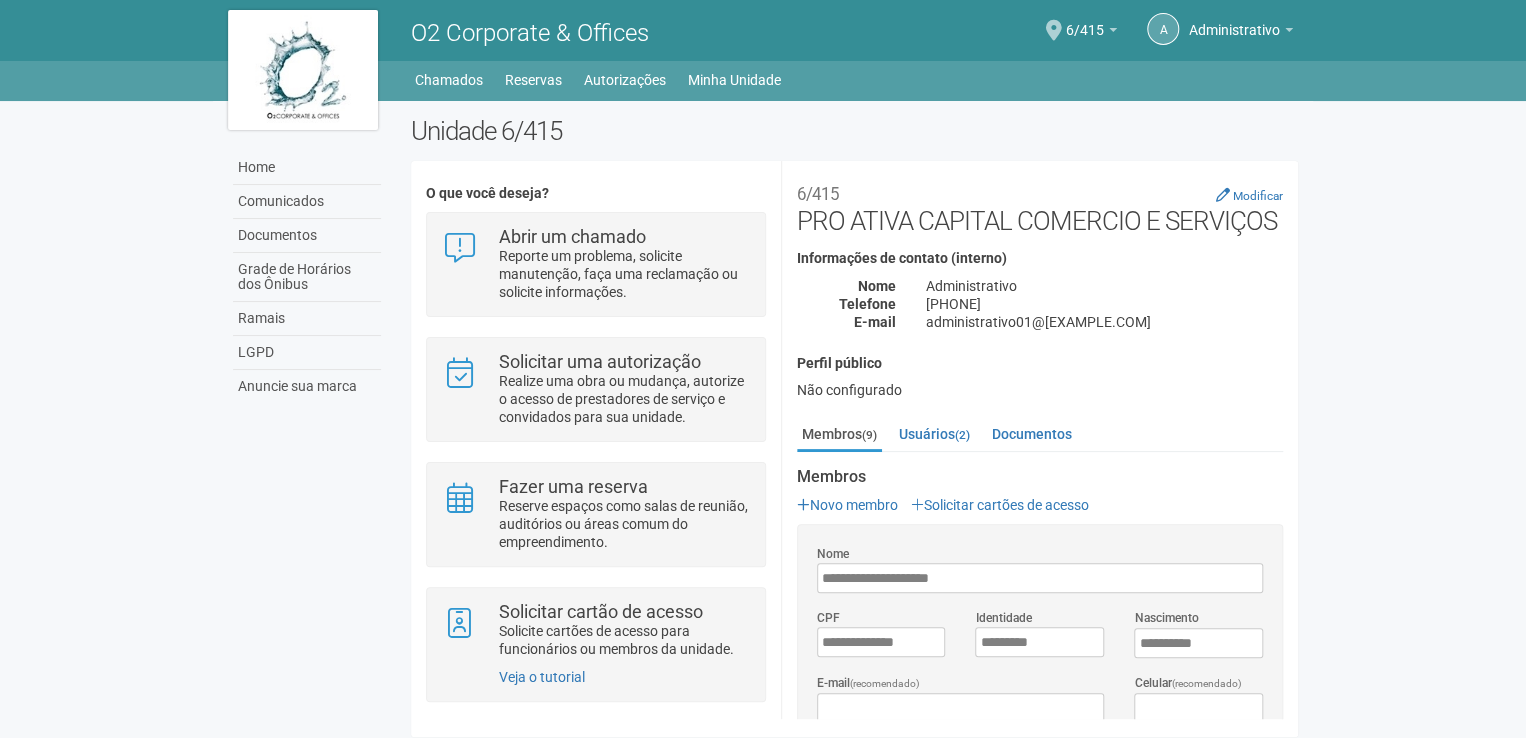 click on "**********" at bounding box center [1040, 640] 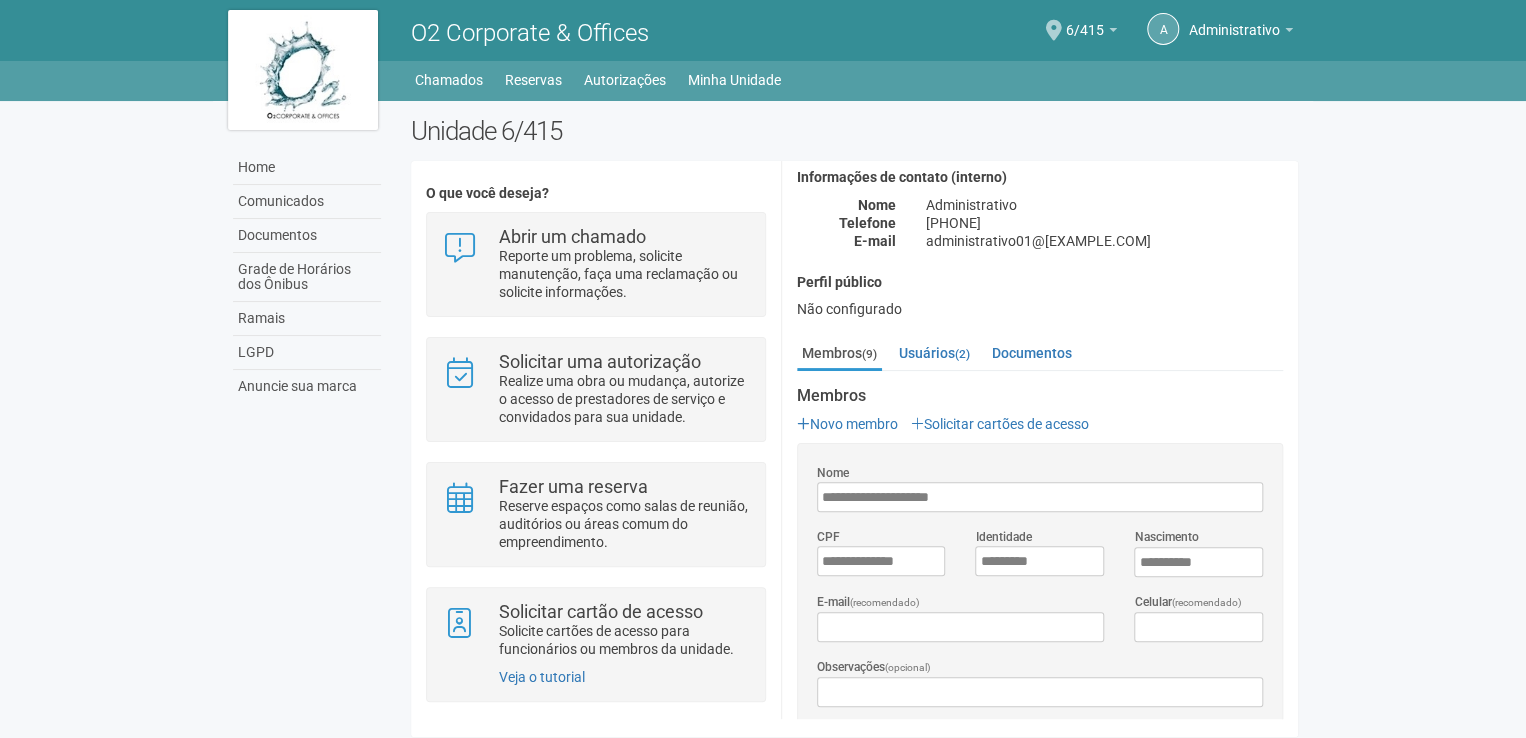 scroll, scrollTop: 200, scrollLeft: 0, axis: vertical 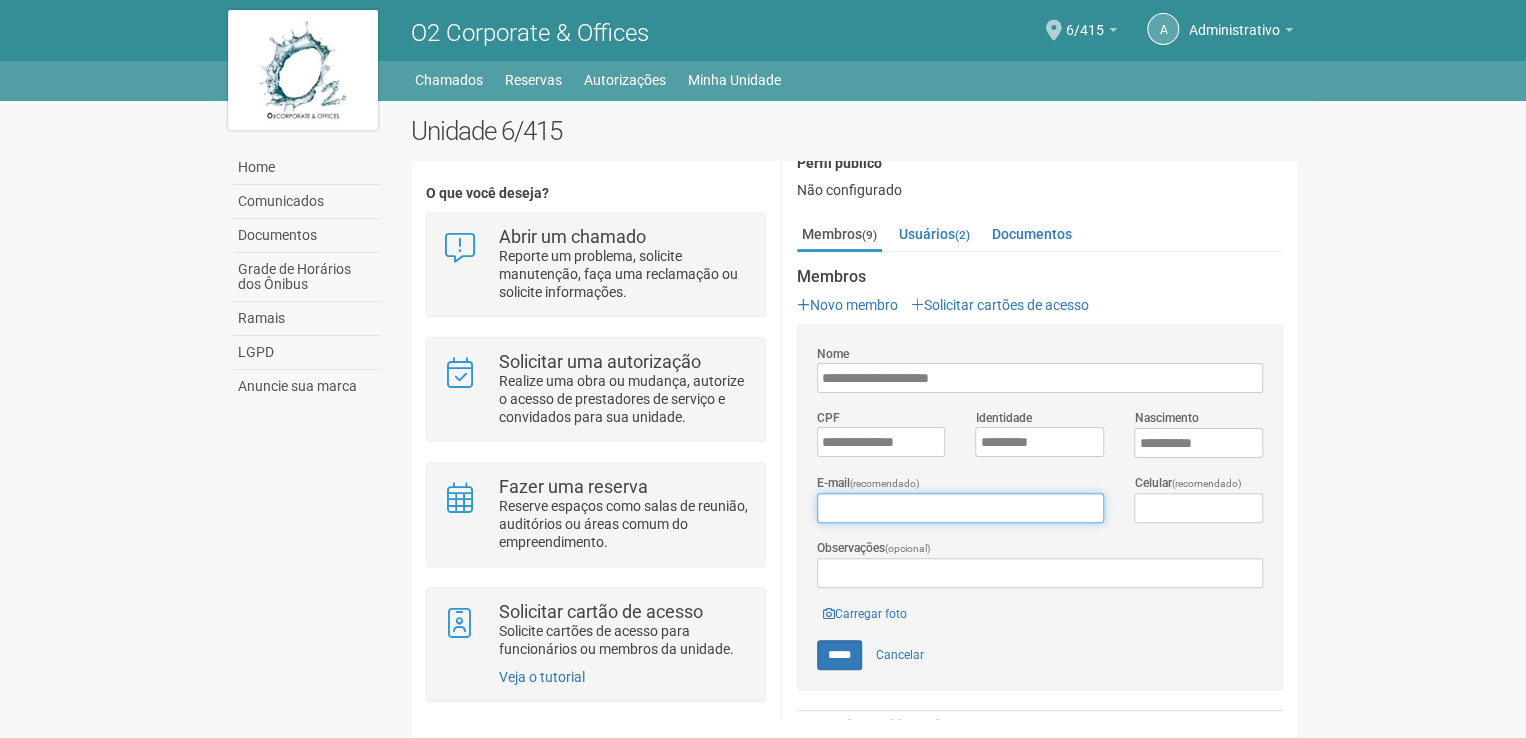 click on "E-mail  (recomendado)" at bounding box center (960, 508) 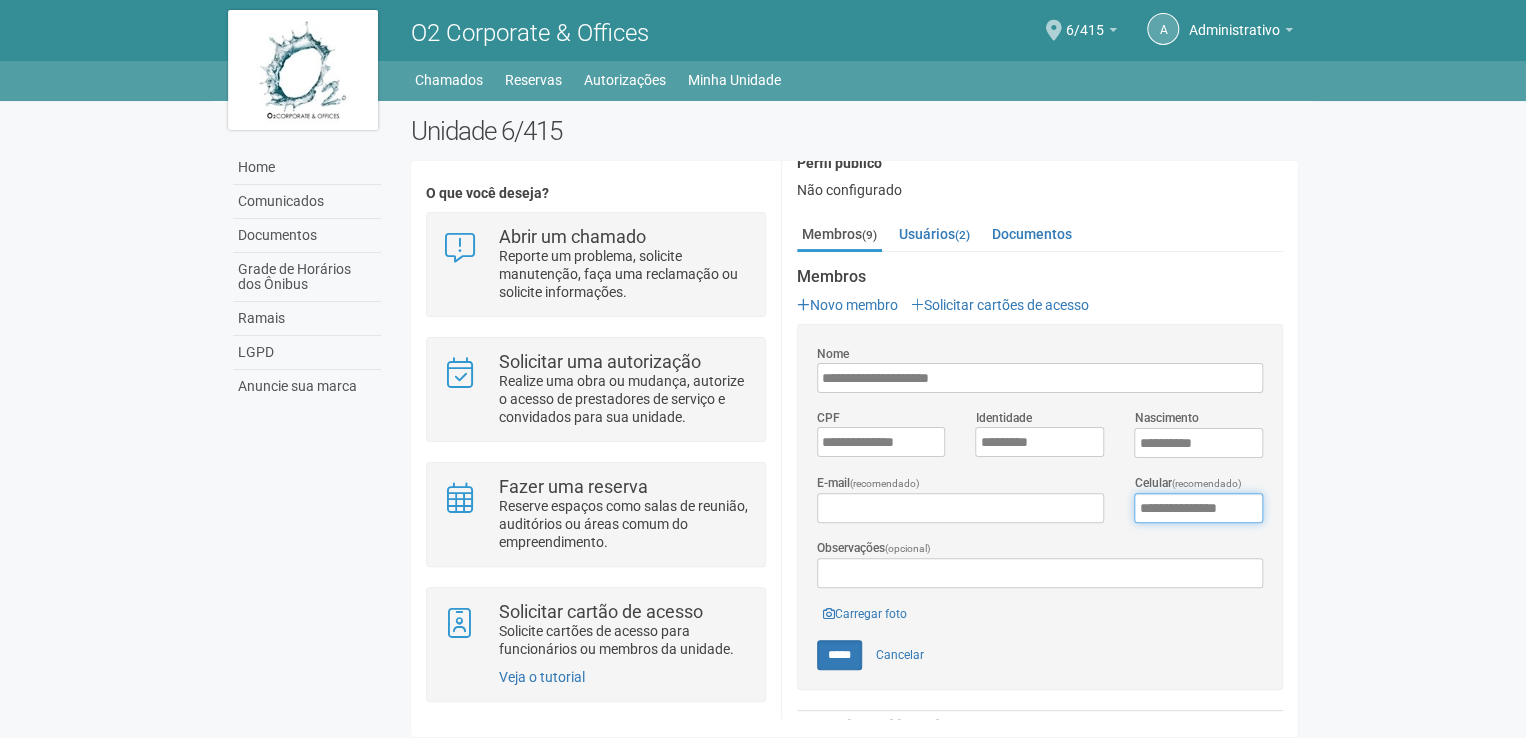 click on "**********" at bounding box center (1198, 508) 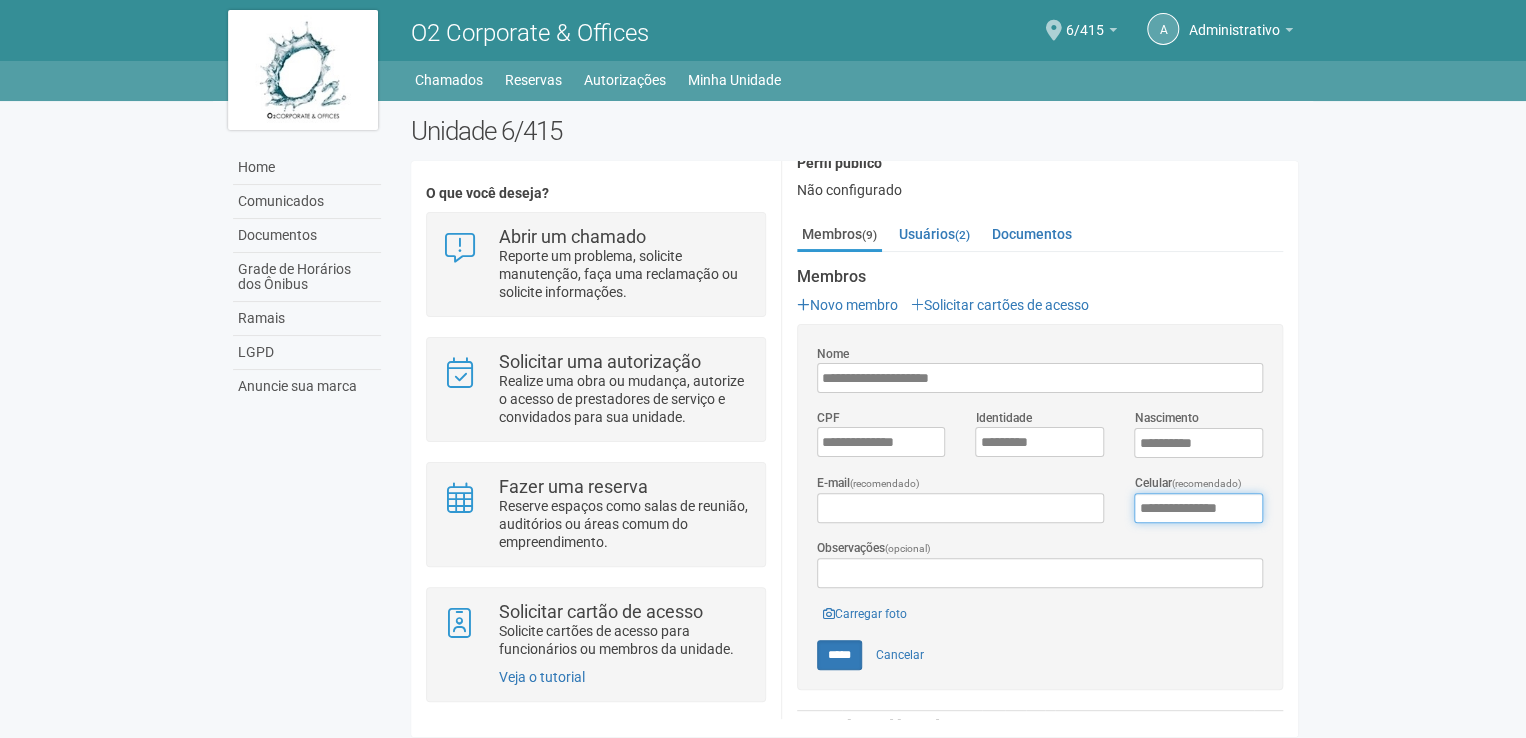 click on "**********" at bounding box center [1198, 508] 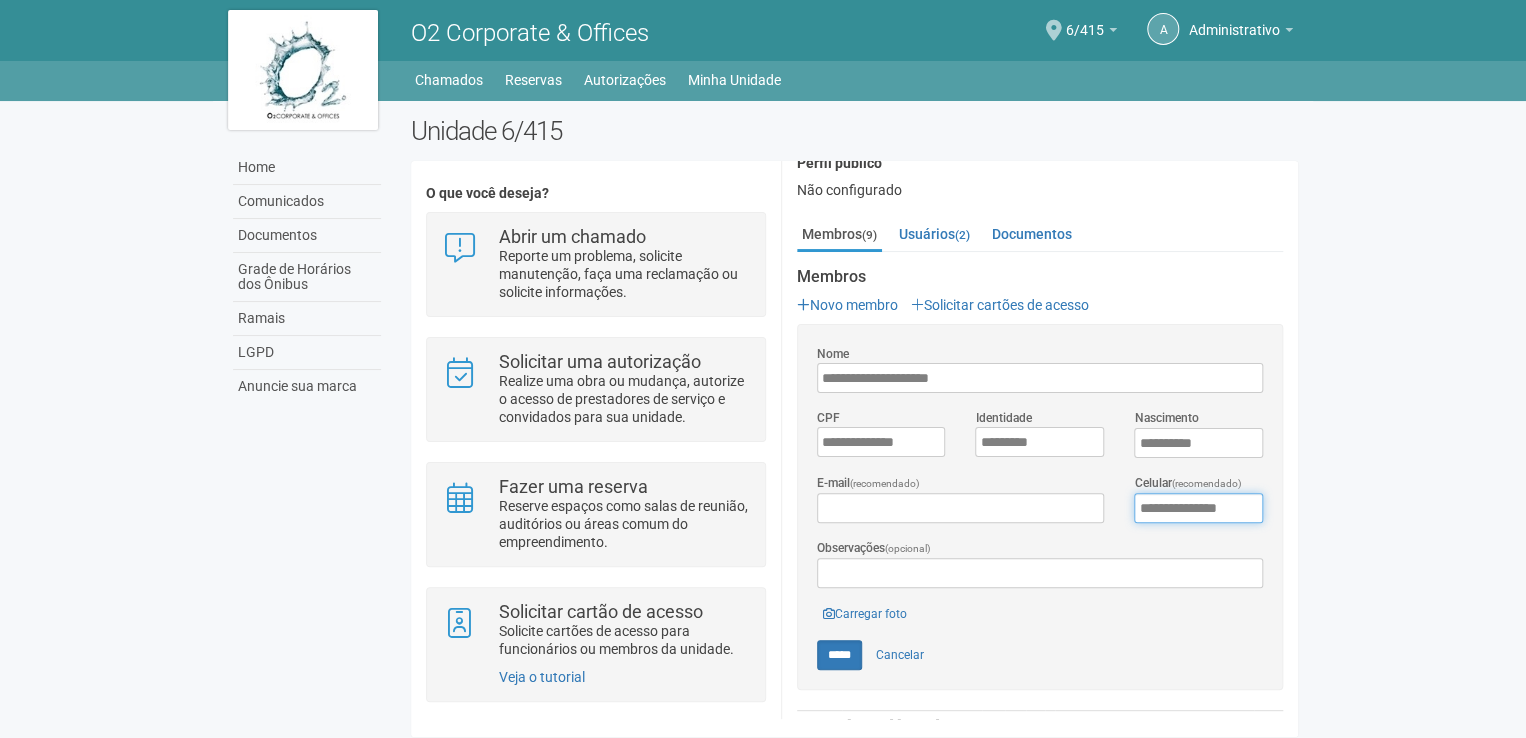 type on "**********" 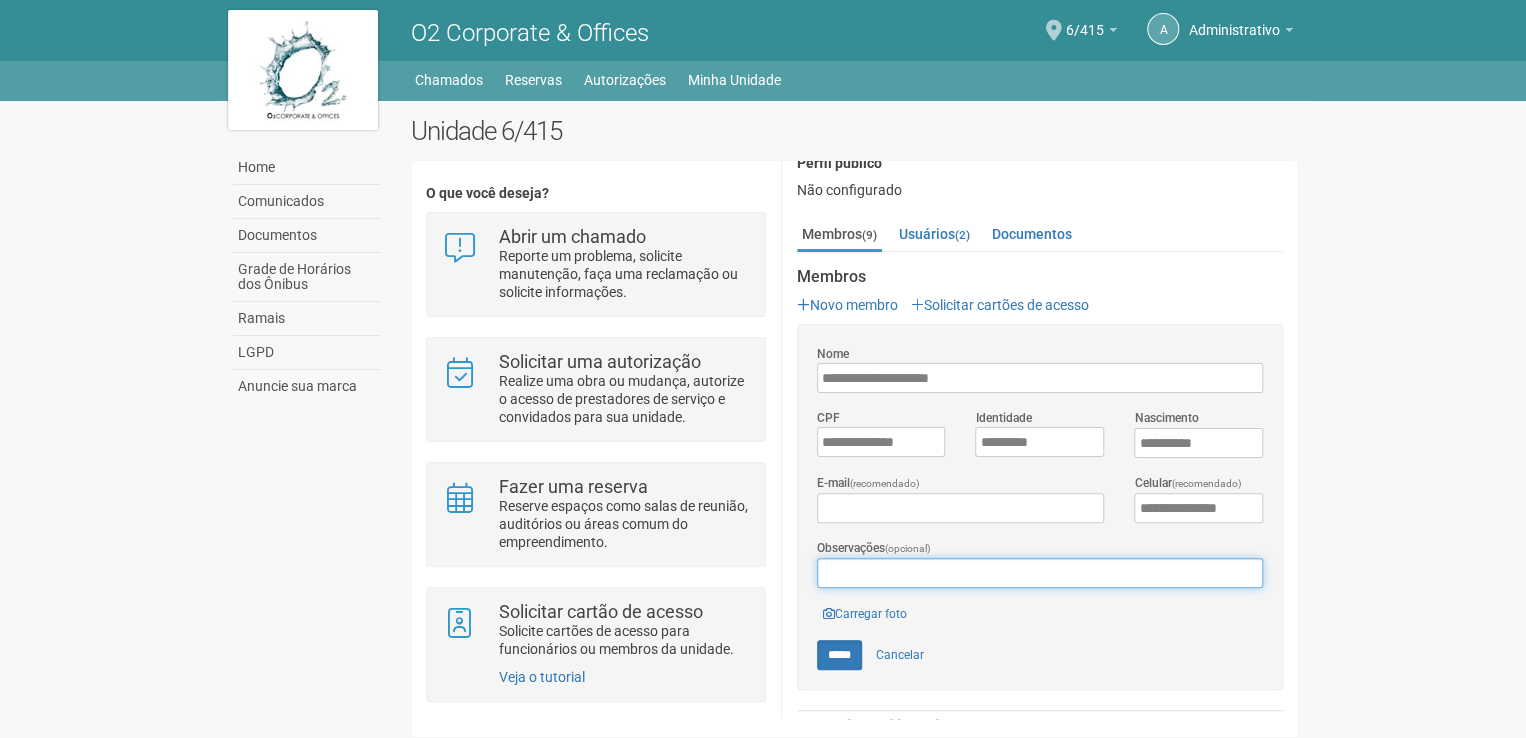 click on "Observações  (opcional)" at bounding box center [1040, 573] 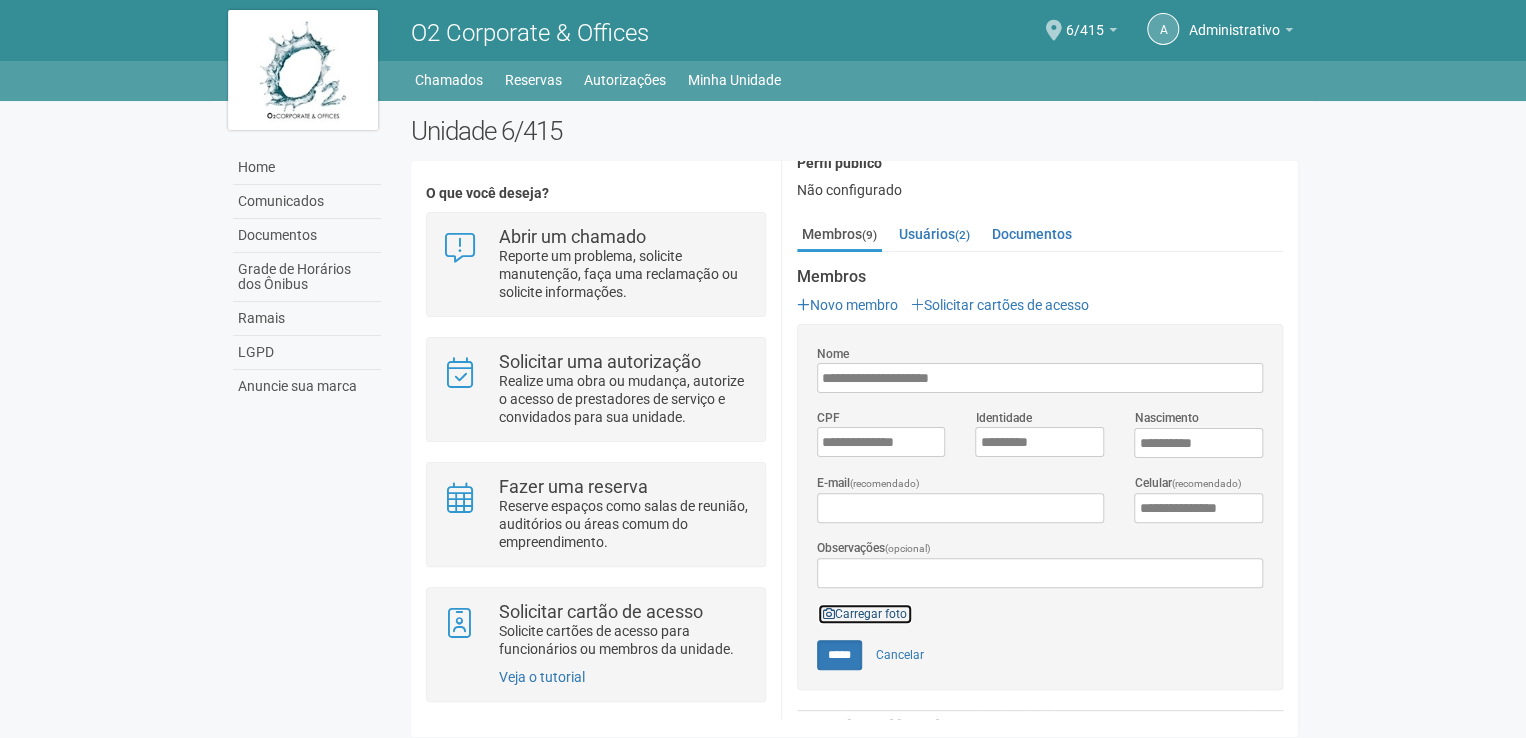 click on "Carregar foto" at bounding box center [865, 614] 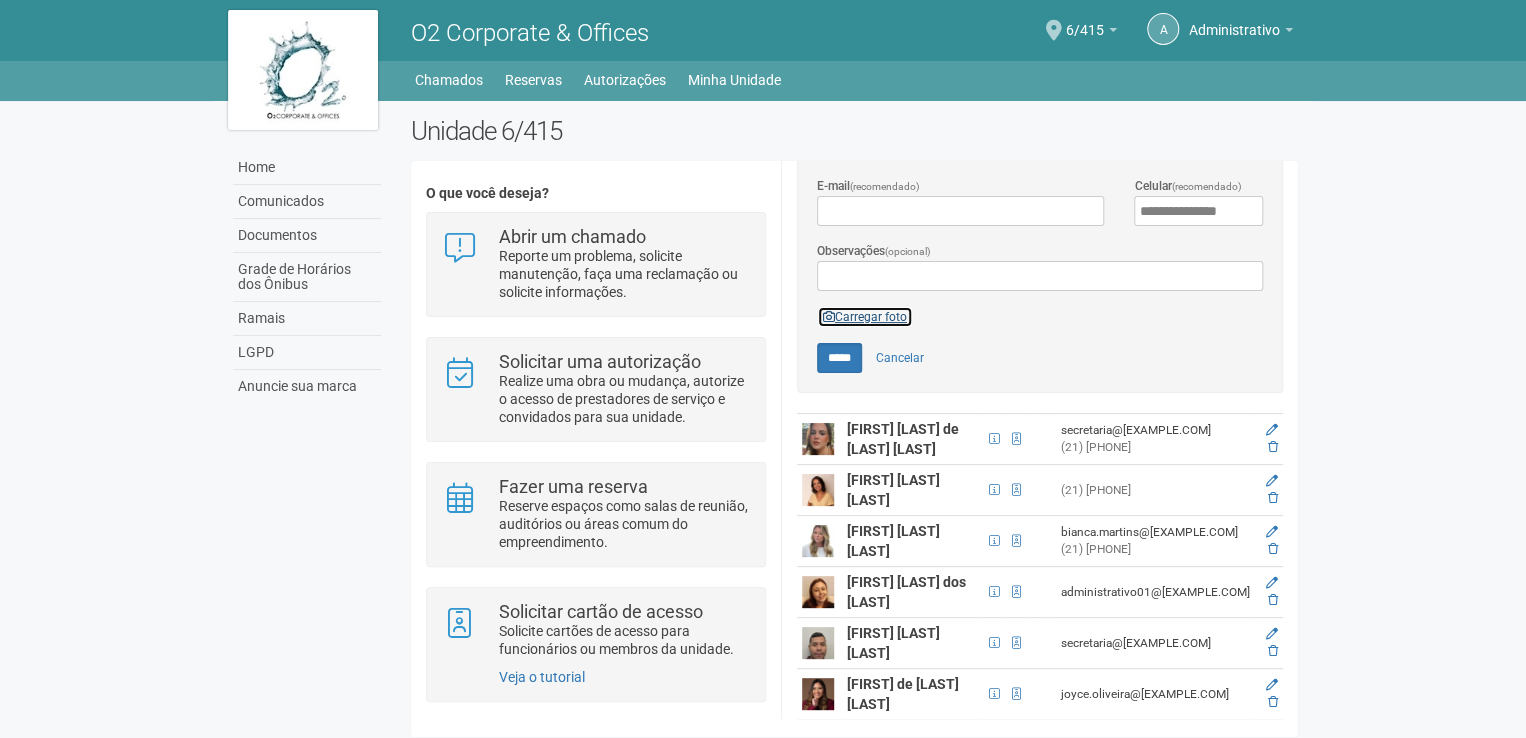 scroll, scrollTop: 500, scrollLeft: 0, axis: vertical 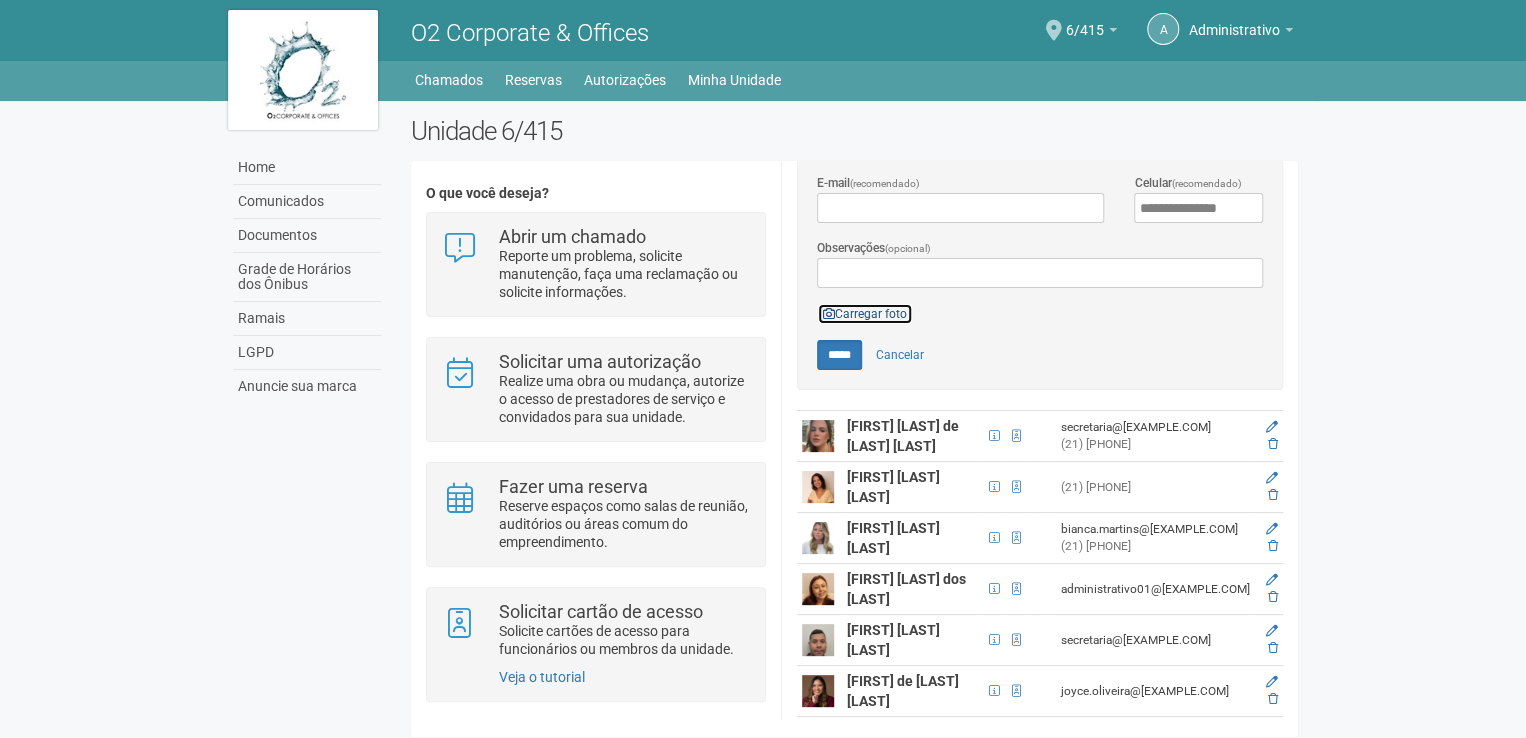 click on "Carregar foto" at bounding box center (865, 314) 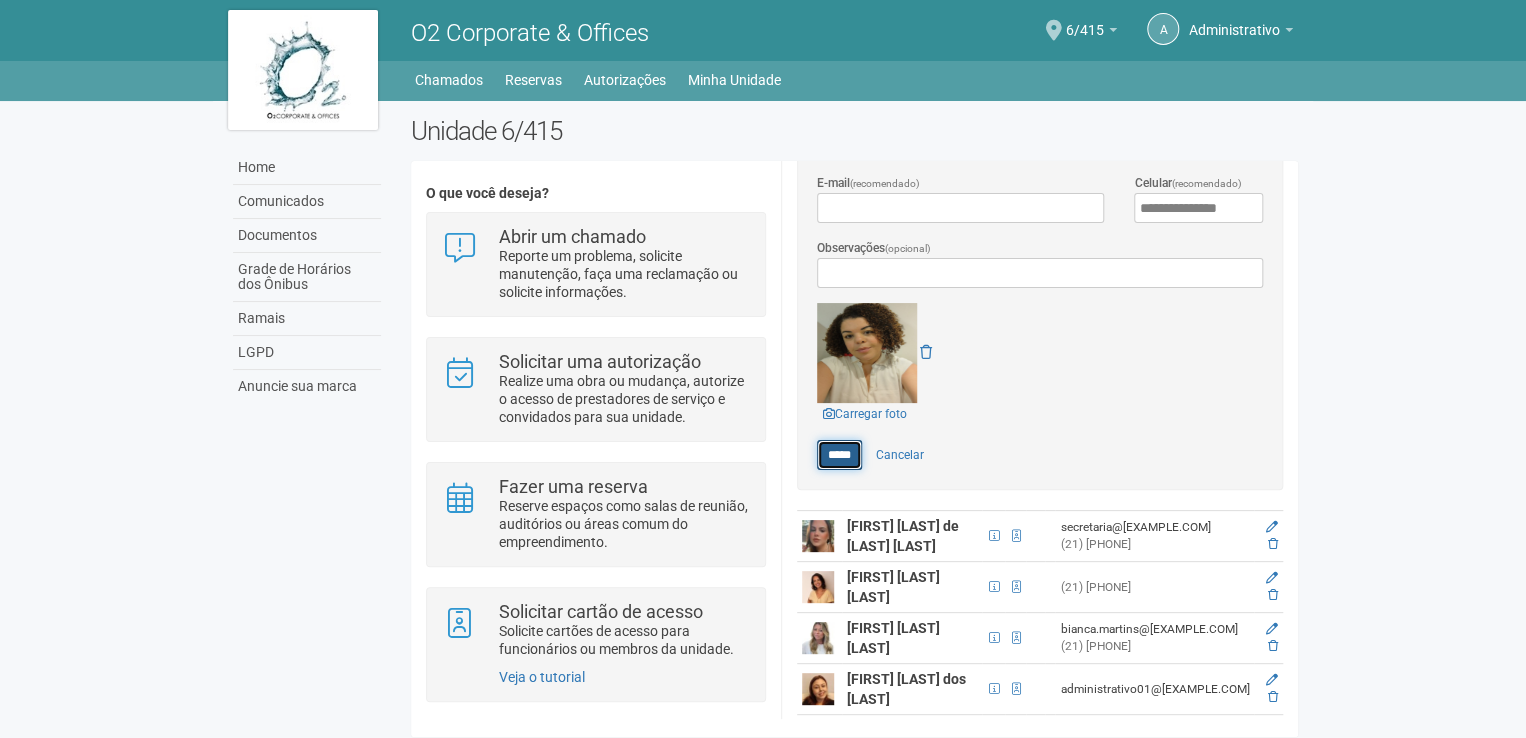 click on "*****" at bounding box center [839, 455] 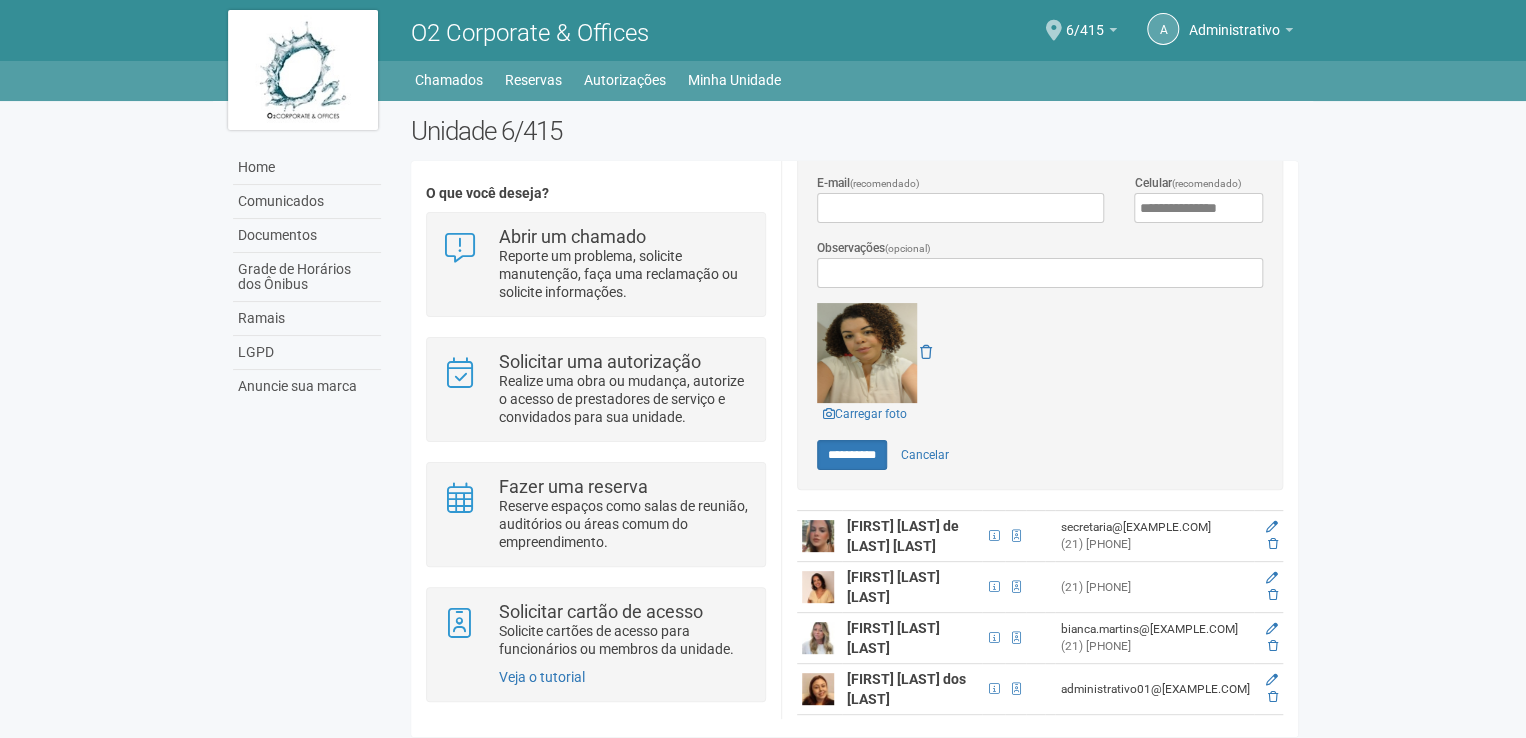 type on "*****" 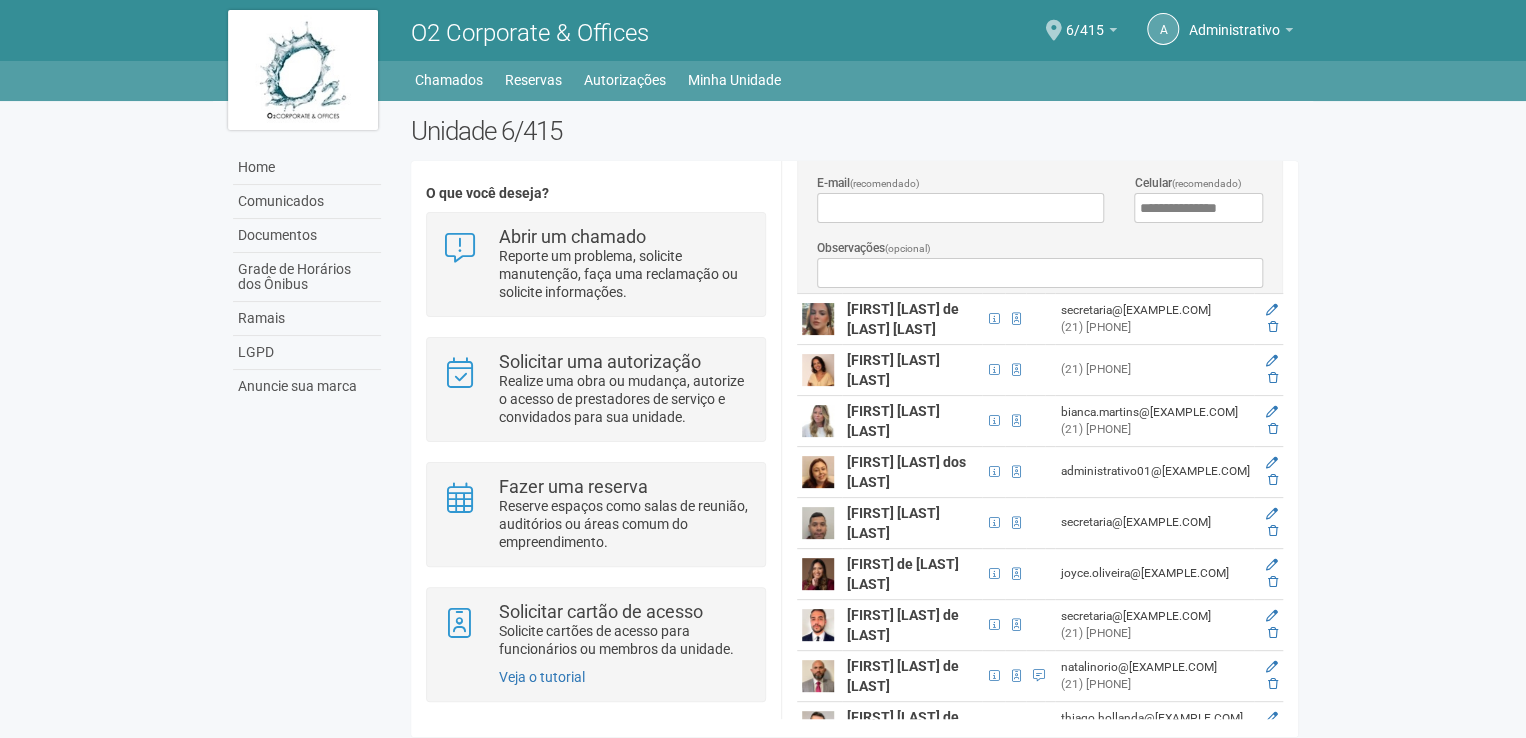 scroll, scrollTop: 386, scrollLeft: 0, axis: vertical 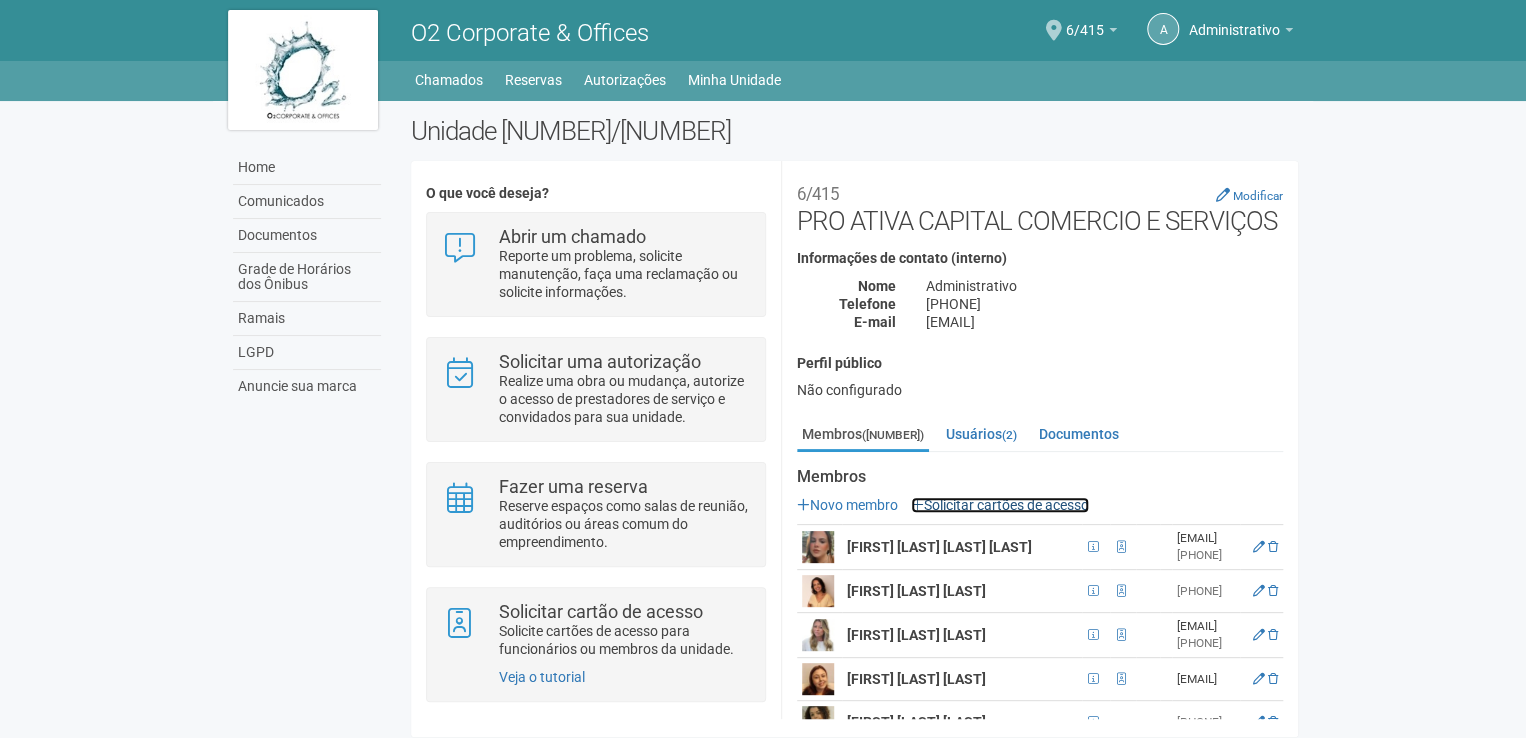 click on "Solicitar cartões de acesso" at bounding box center [1000, 505] 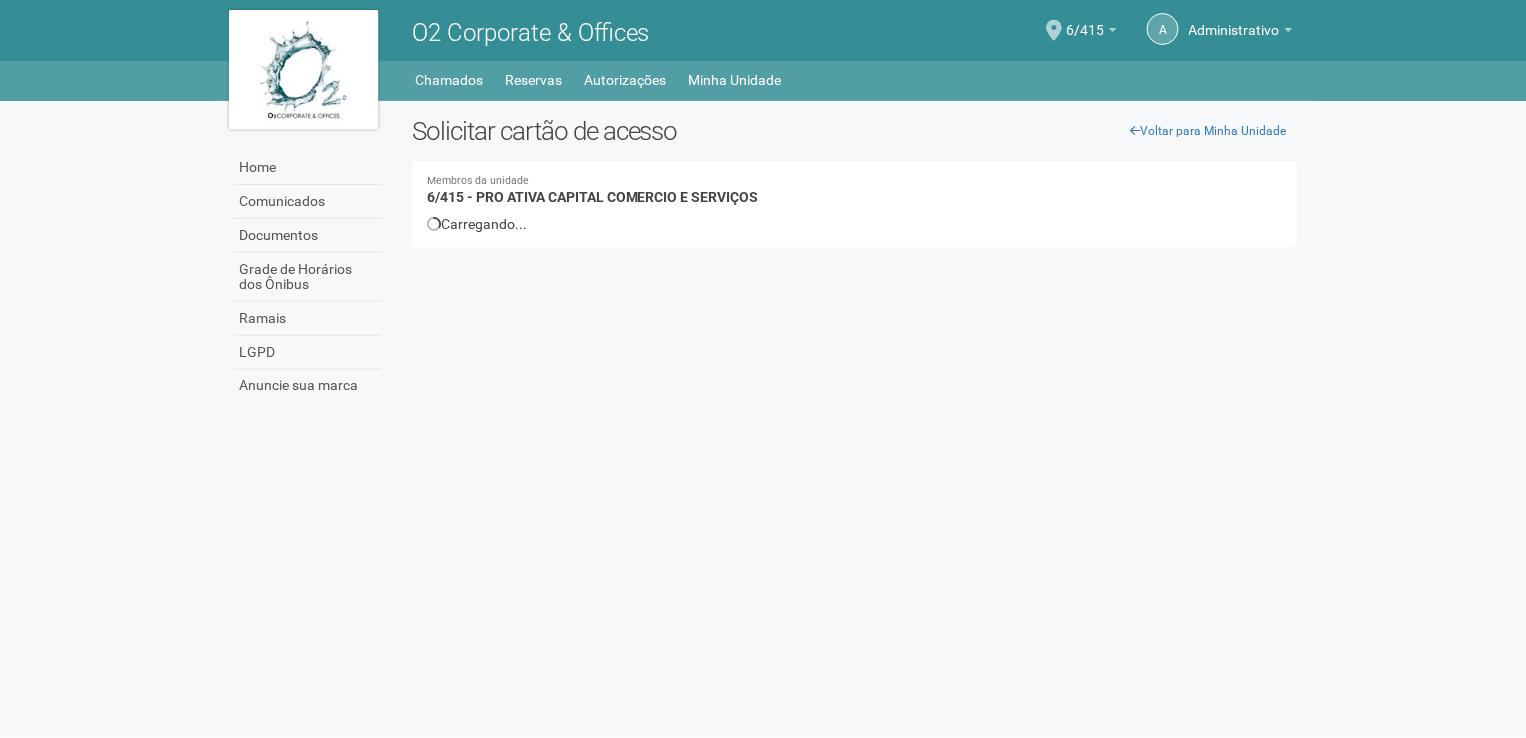scroll, scrollTop: 0, scrollLeft: 0, axis: both 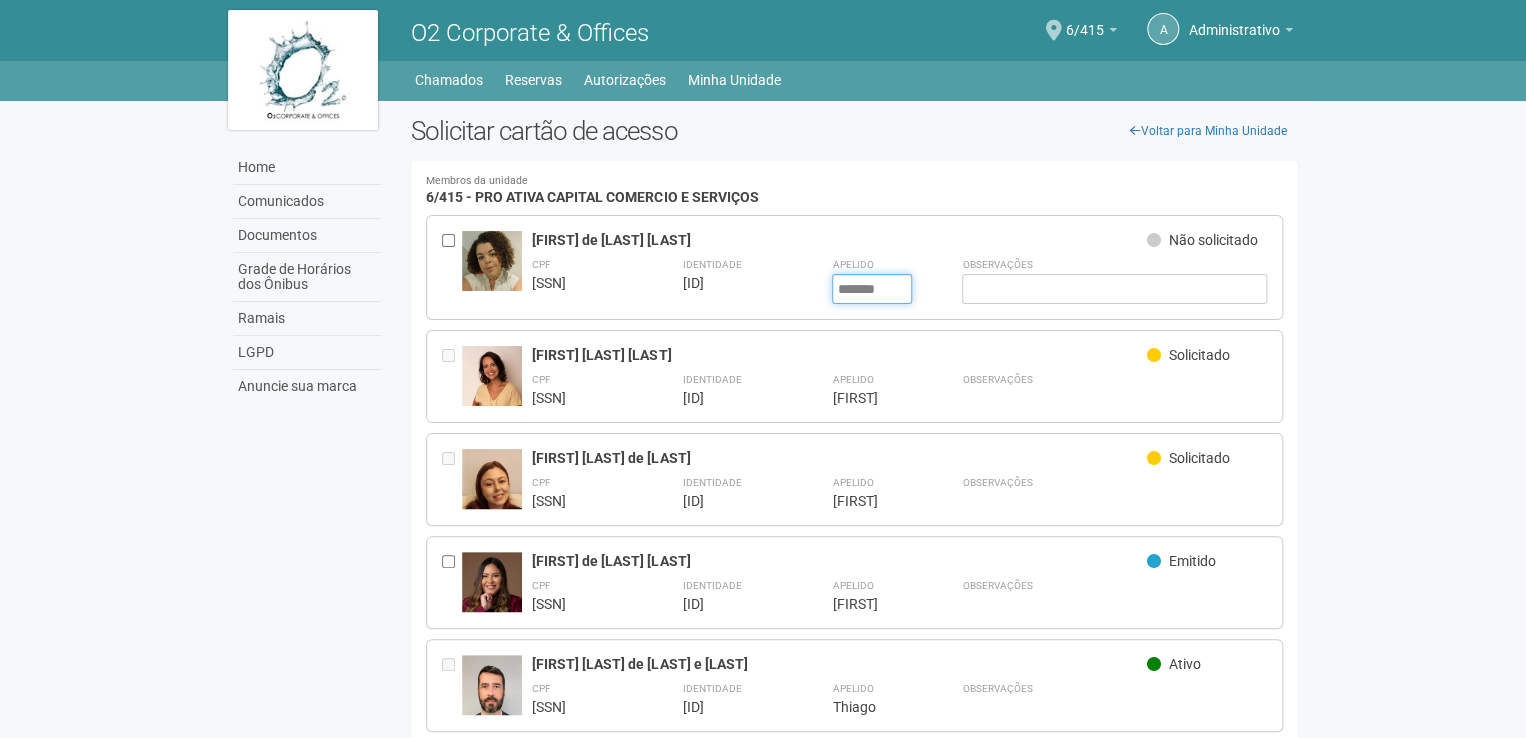 drag, startPoint x: 906, startPoint y: 285, endPoint x: 820, endPoint y: 286, distance: 86.00581 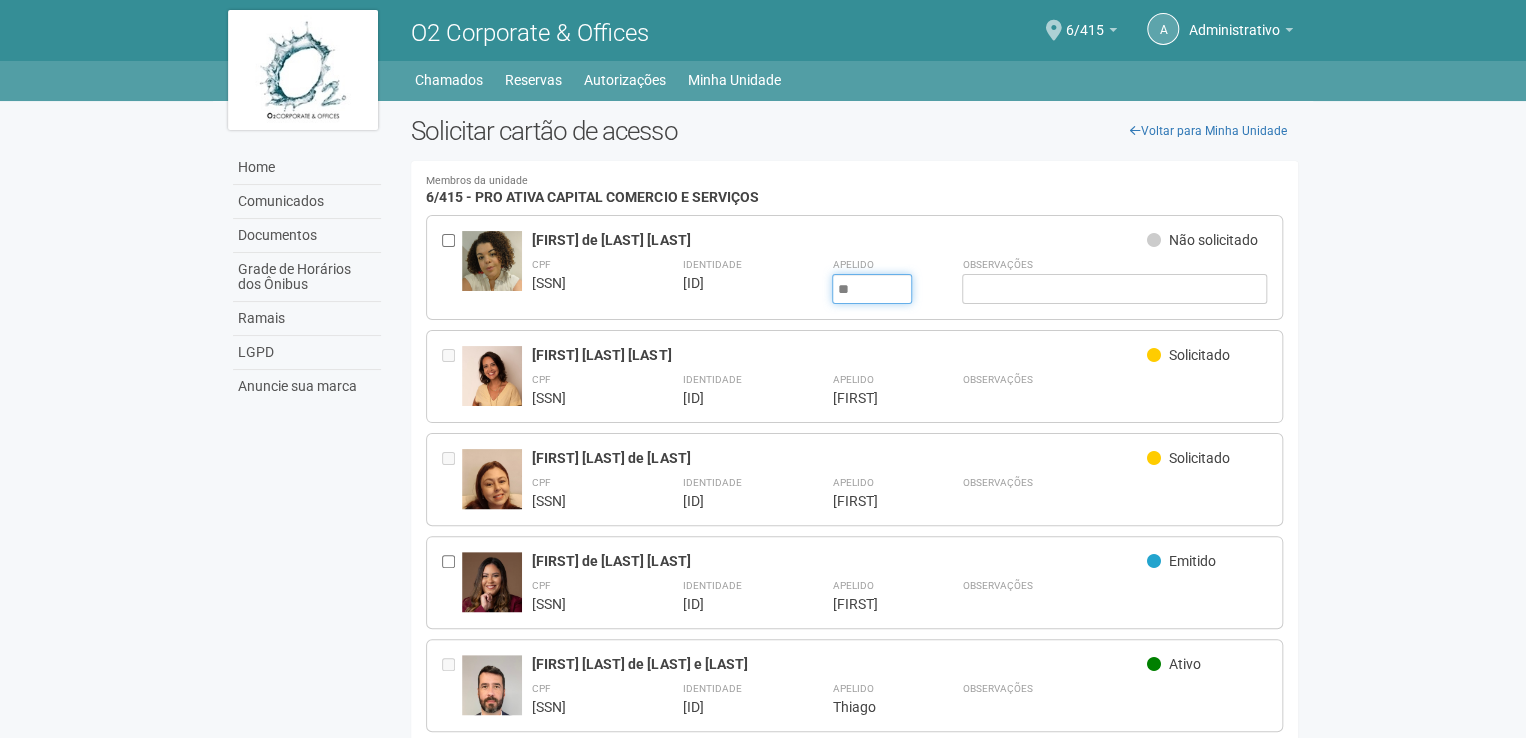 type on "*" 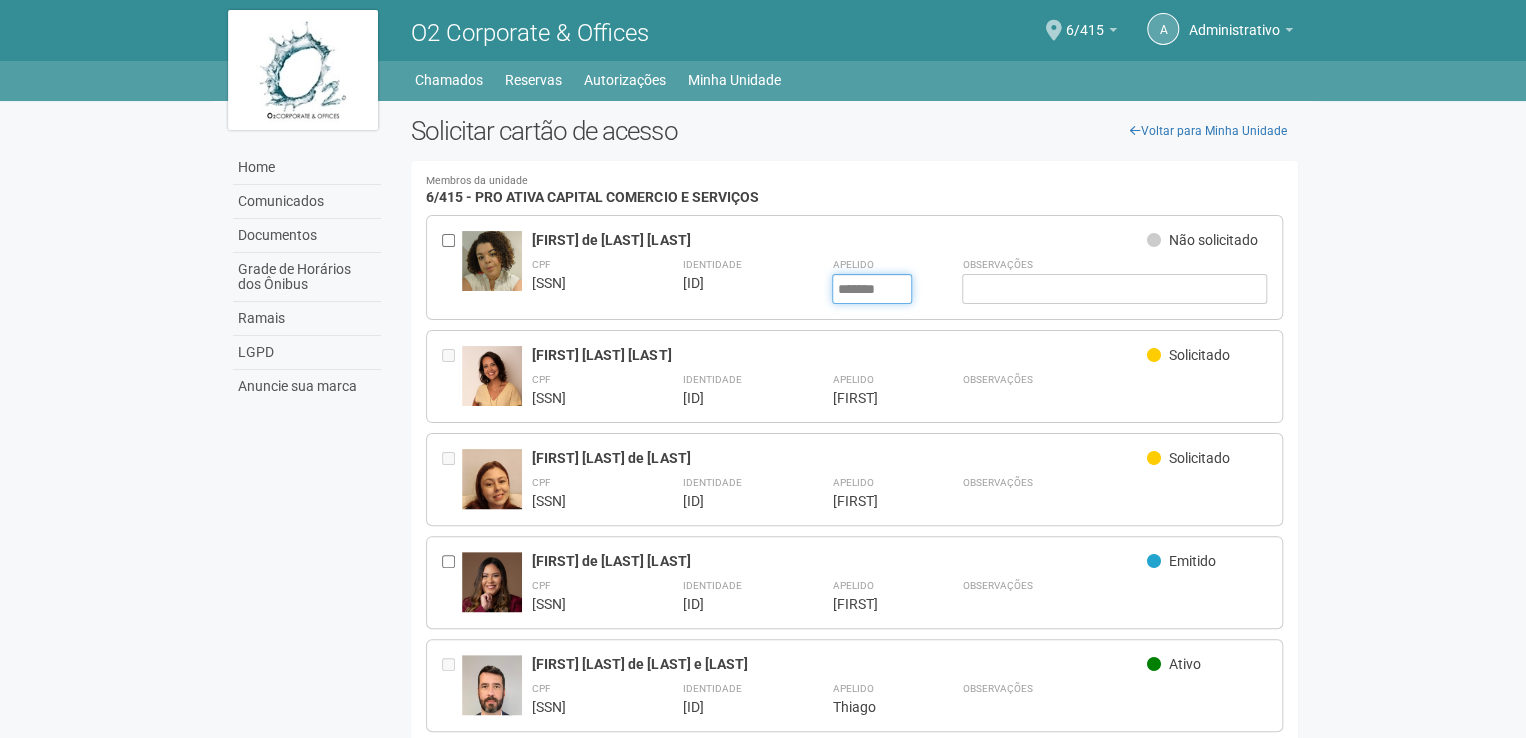 type on "*******" 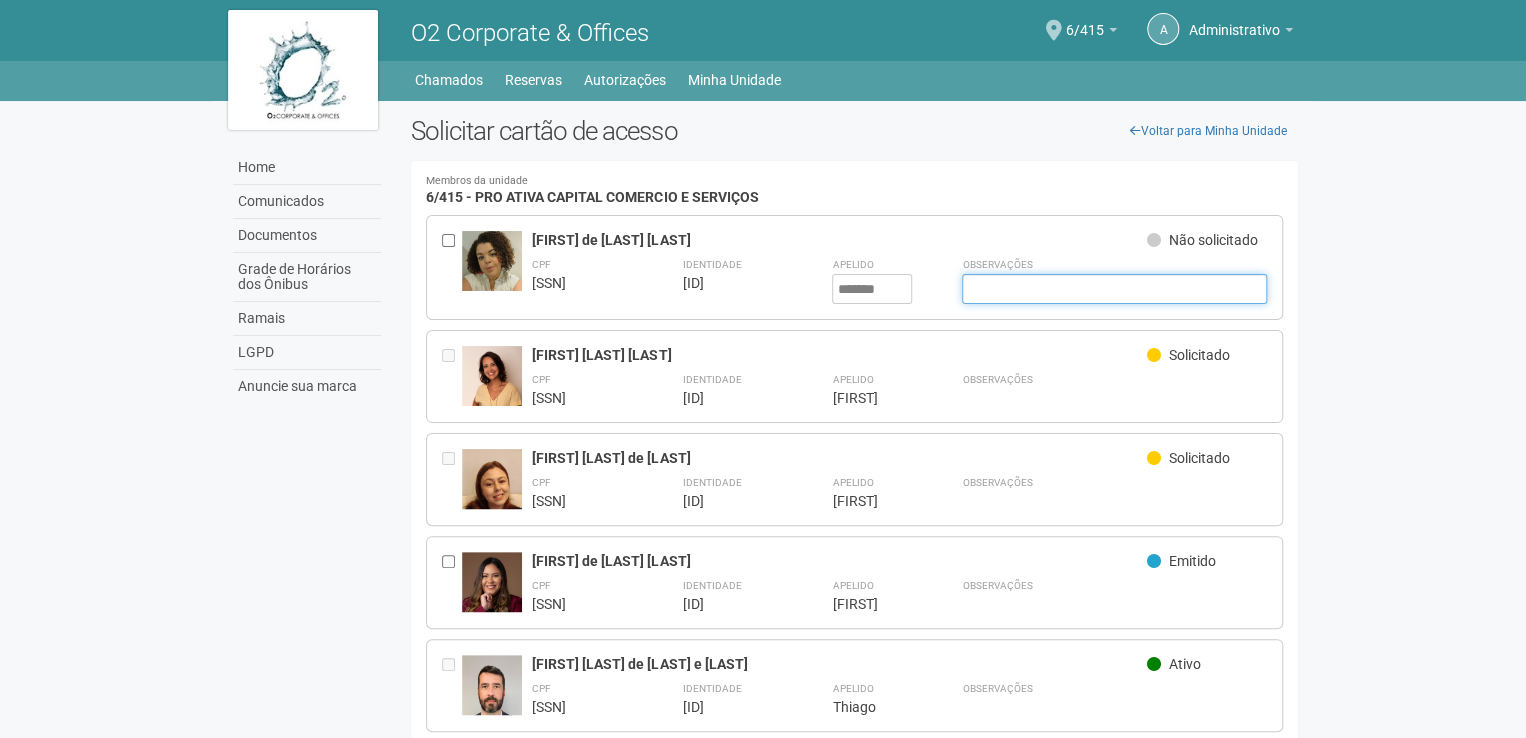 click at bounding box center (1114, 289) 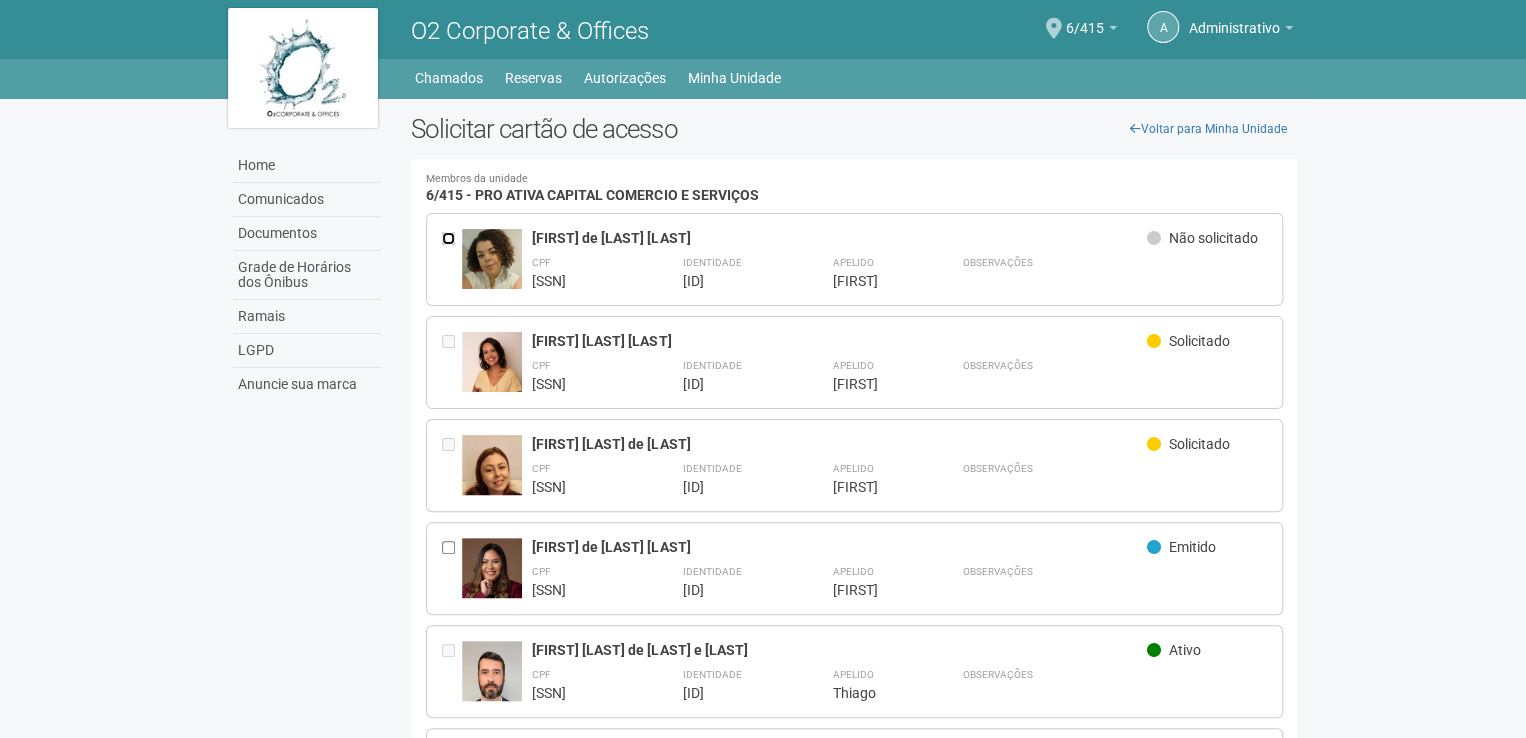 scroll, scrollTop: 0, scrollLeft: 0, axis: both 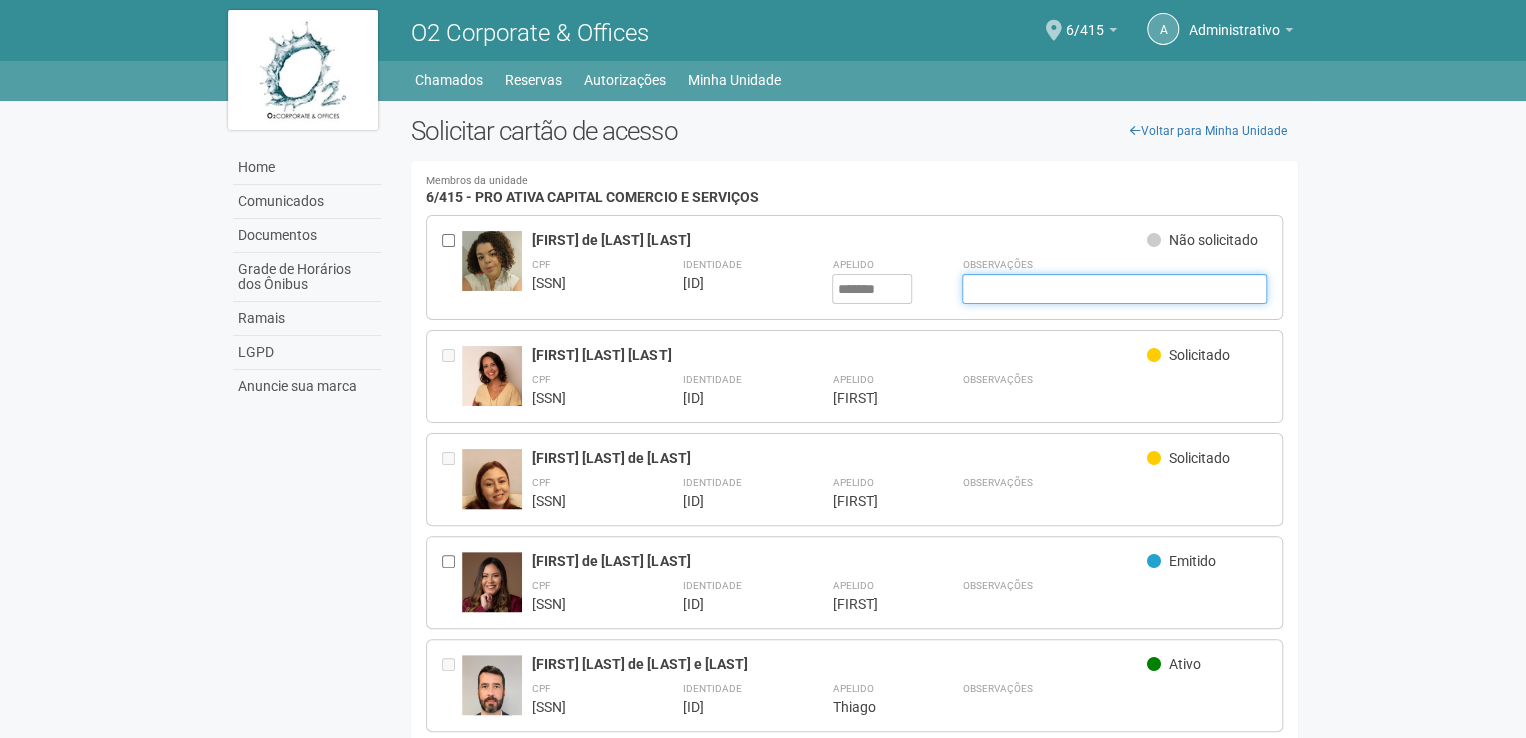 click at bounding box center [1114, 289] 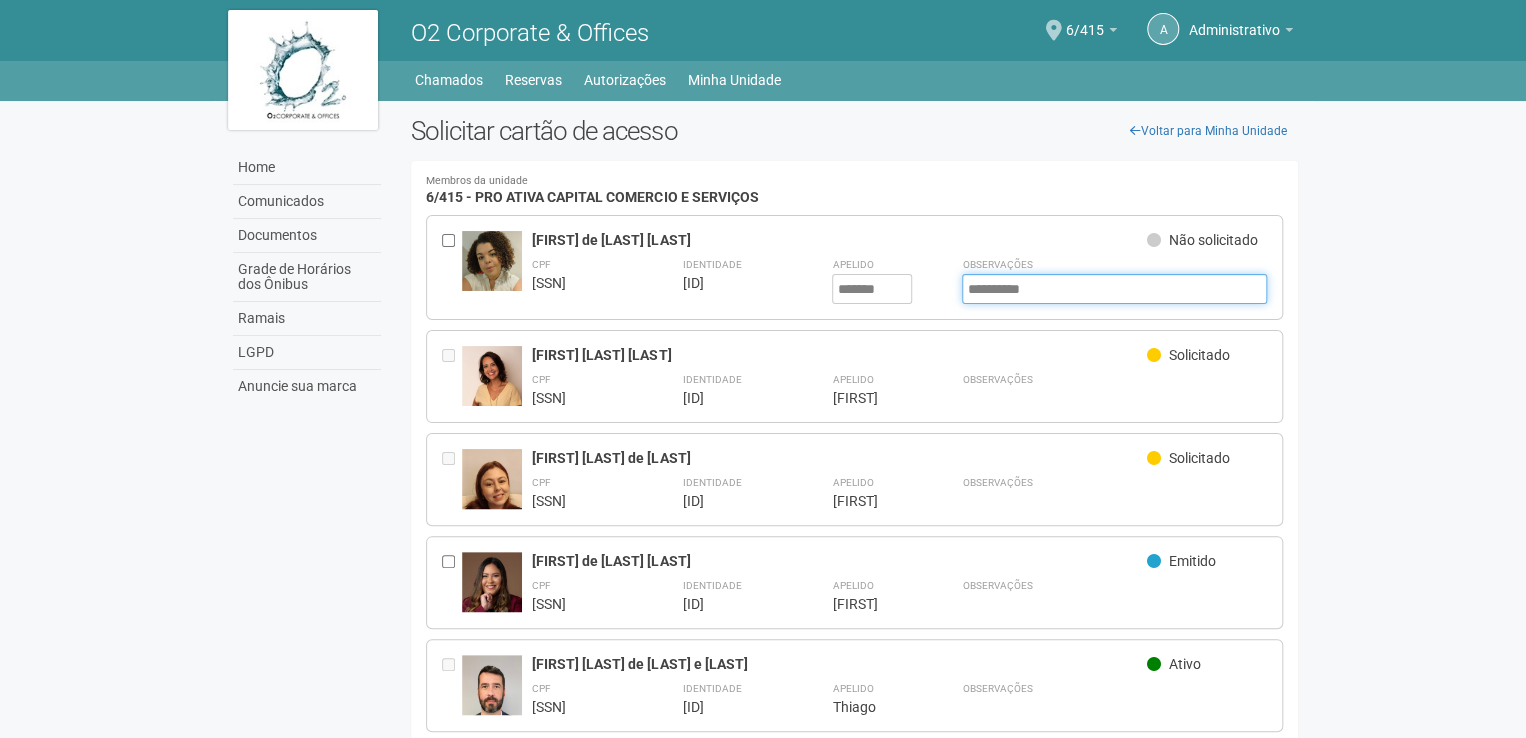 type on "**********" 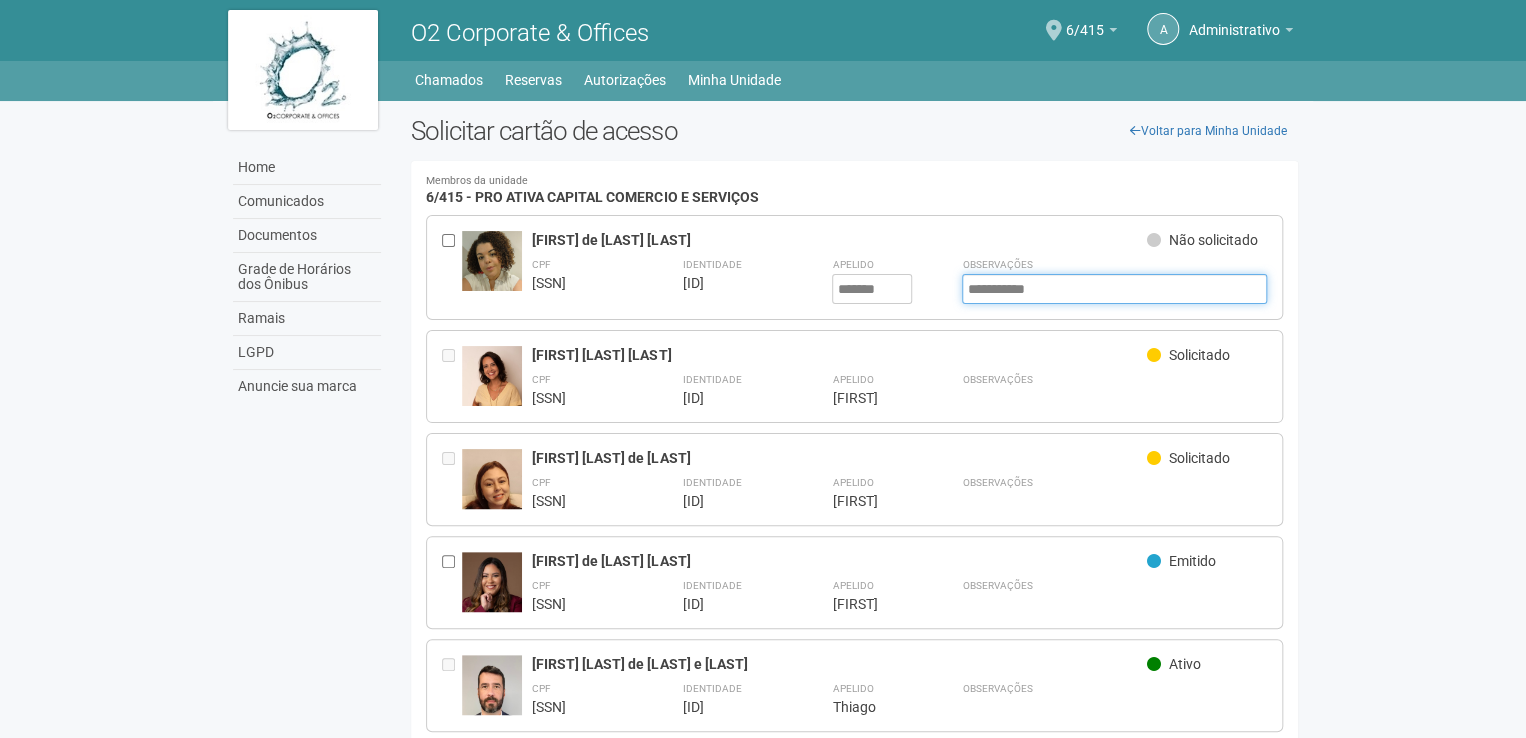 drag, startPoint x: 1095, startPoint y: 290, endPoint x: 941, endPoint y: 293, distance: 154.02922 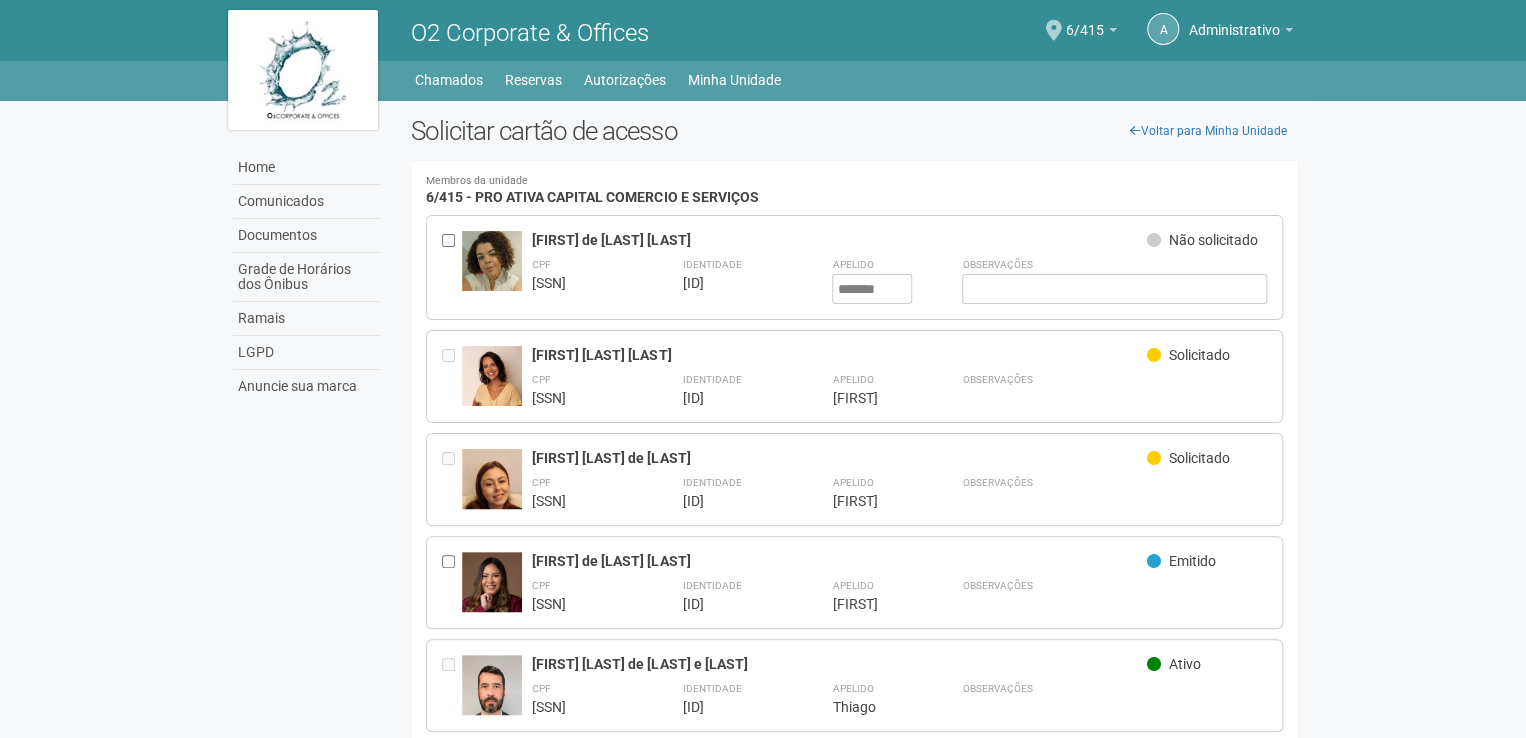 click on "FABÍOLA DE SOUZA PAES" at bounding box center (839, 240) 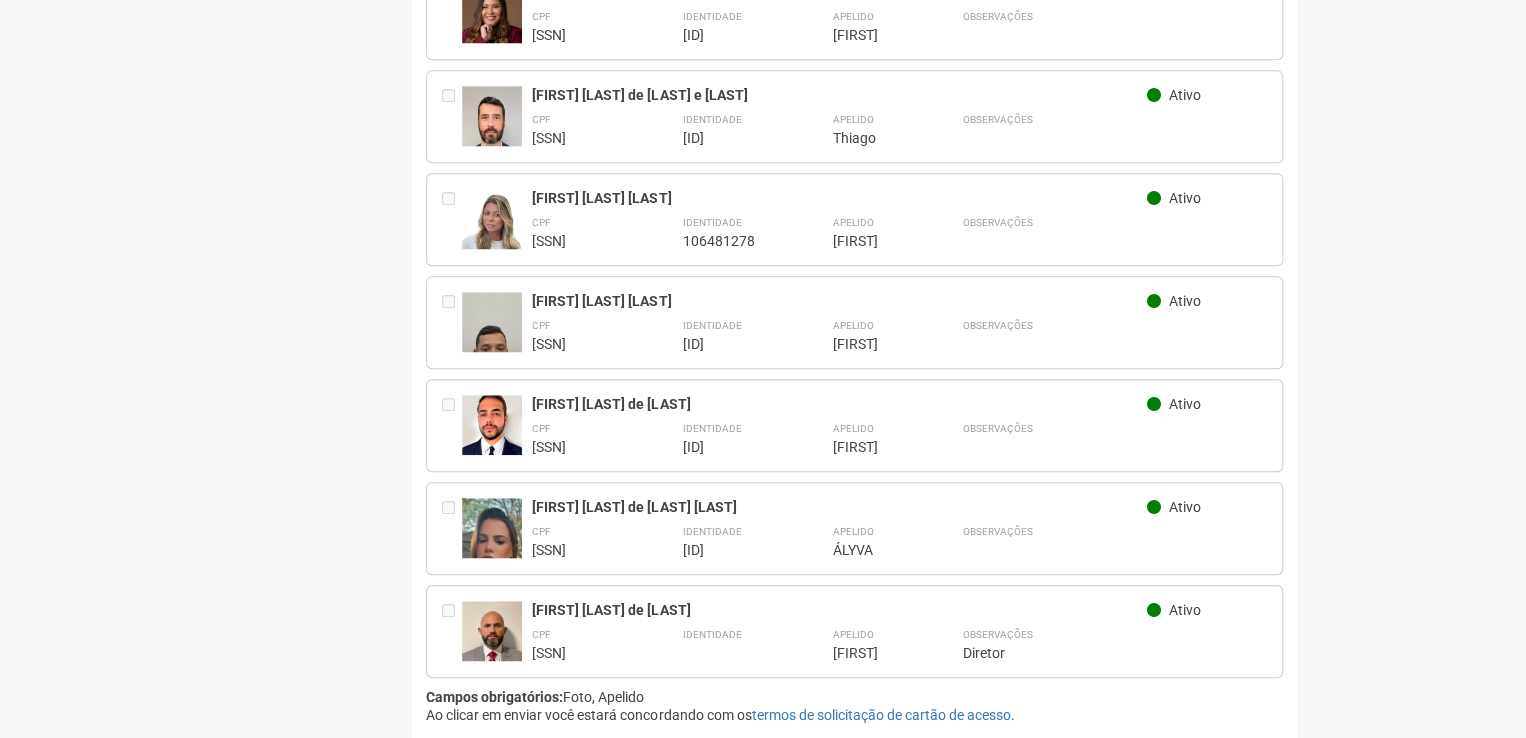 scroll, scrollTop: 623, scrollLeft: 0, axis: vertical 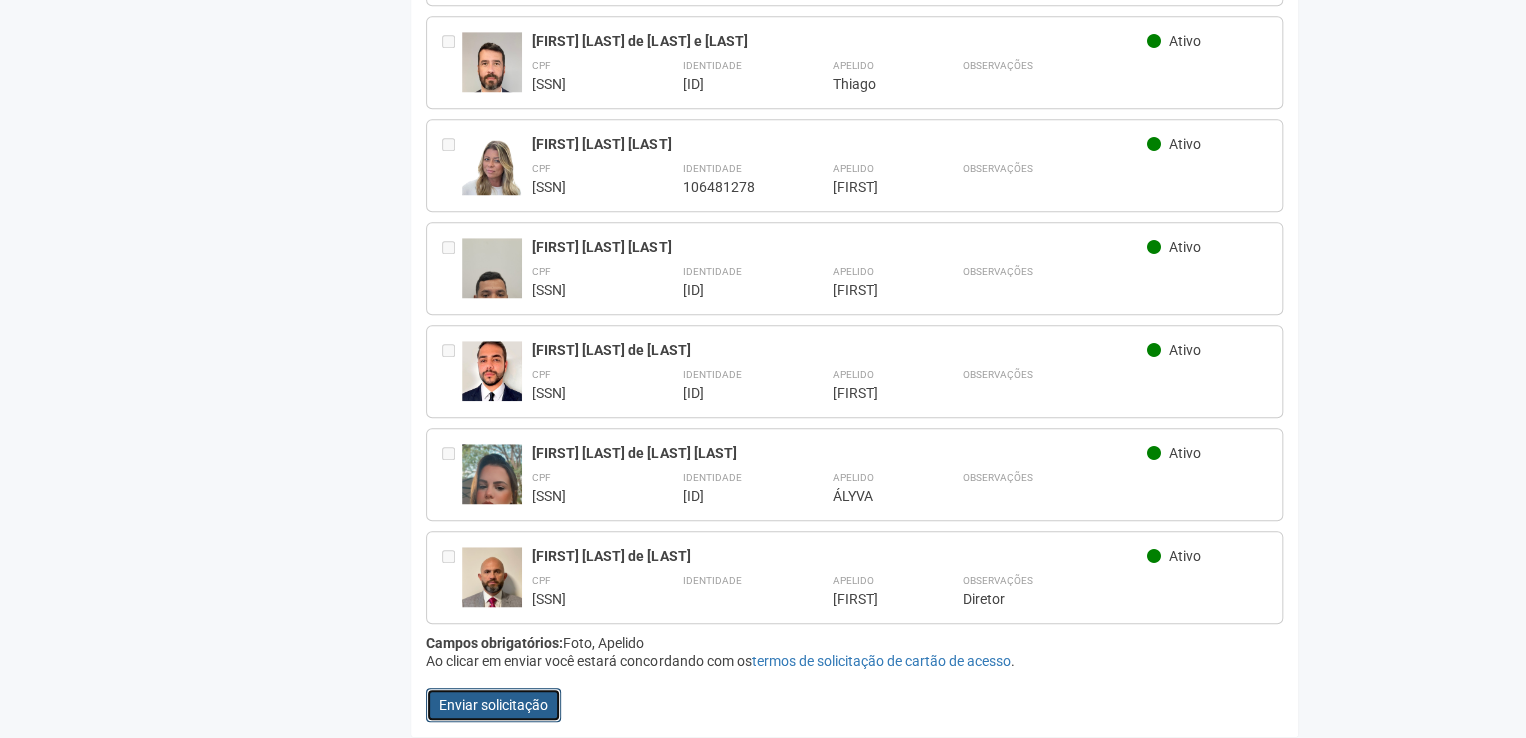 click on "Enviar solicitação" at bounding box center [493, 705] 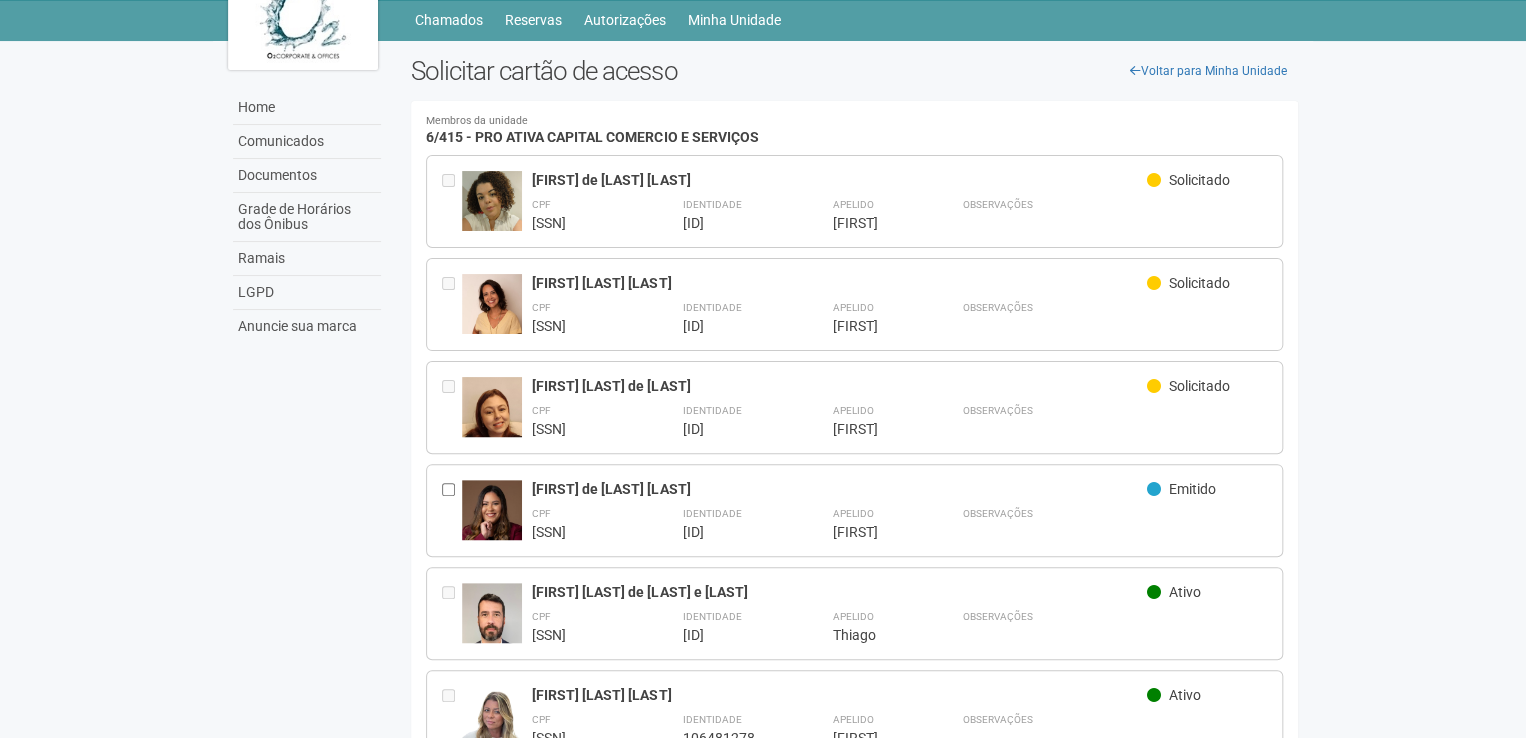 scroll, scrollTop: 0, scrollLeft: 0, axis: both 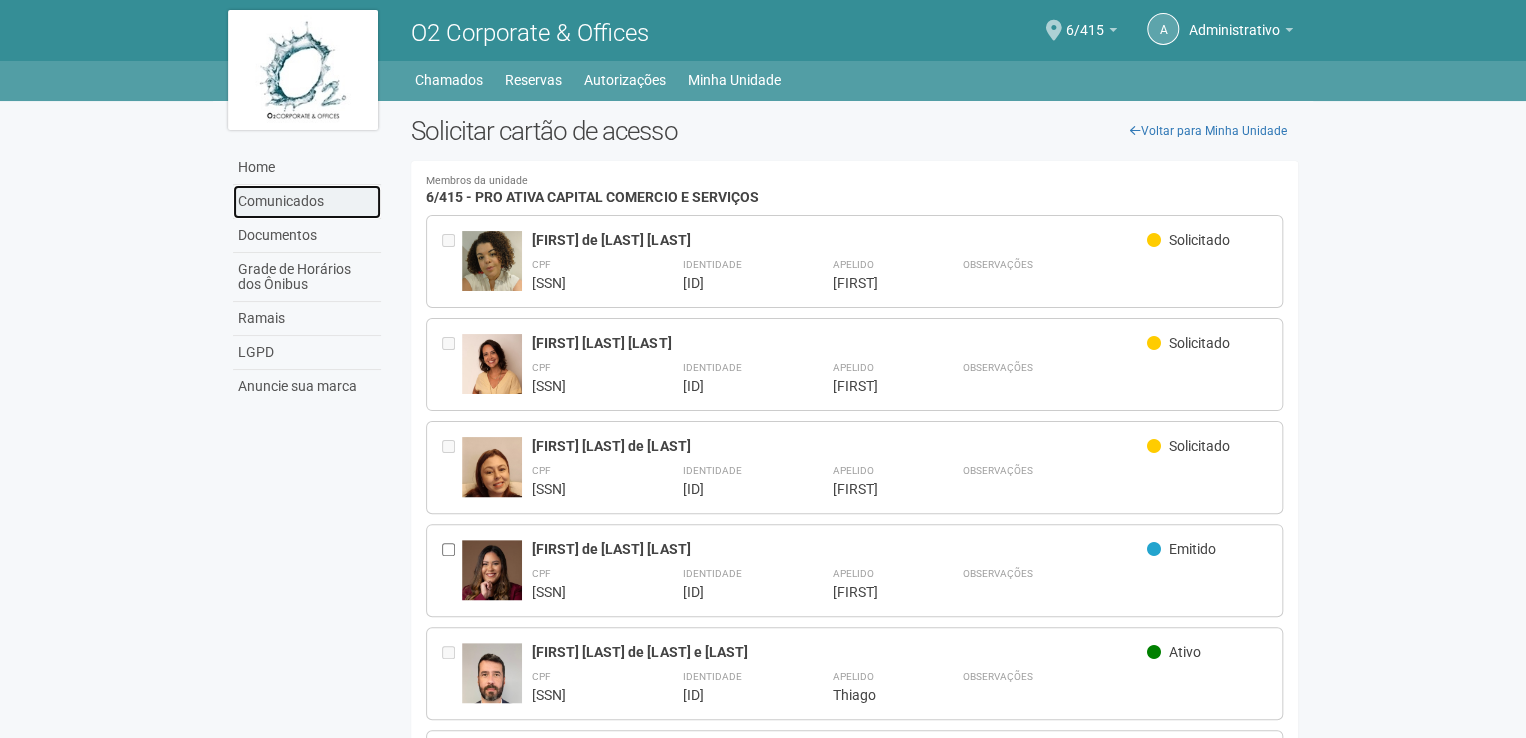 click on "Comunicados" at bounding box center (307, 202) 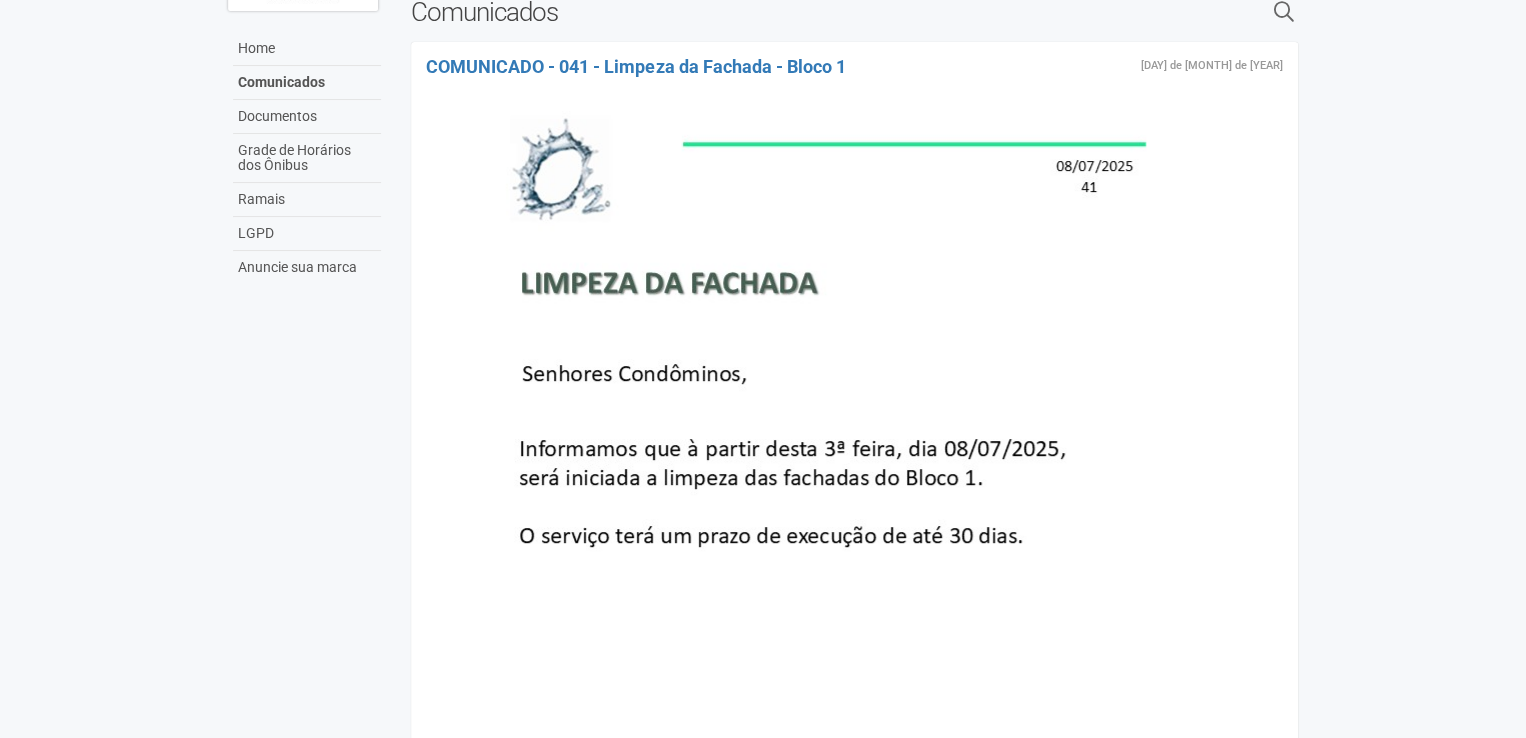 scroll, scrollTop: 0, scrollLeft: 0, axis: both 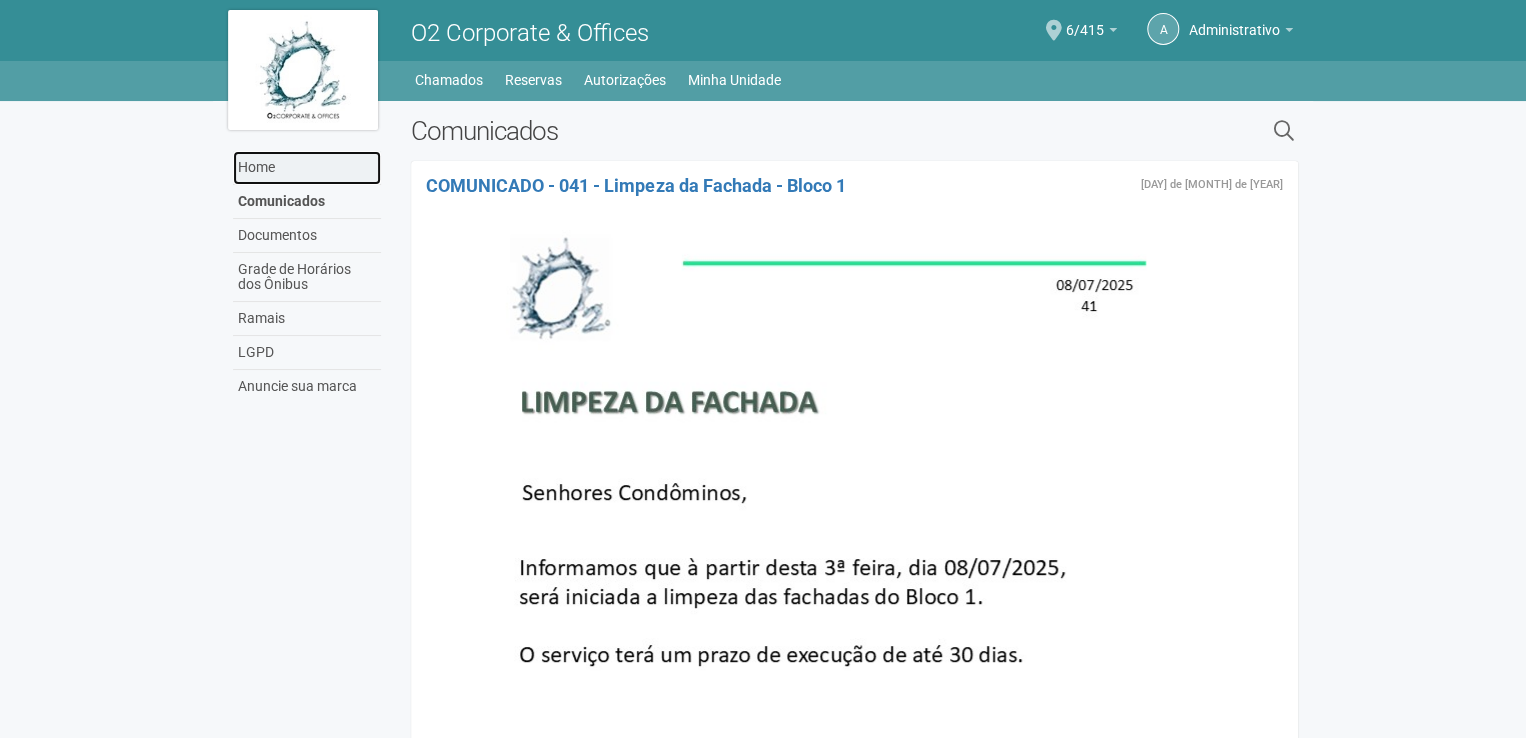 click on "Home" at bounding box center [307, 168] 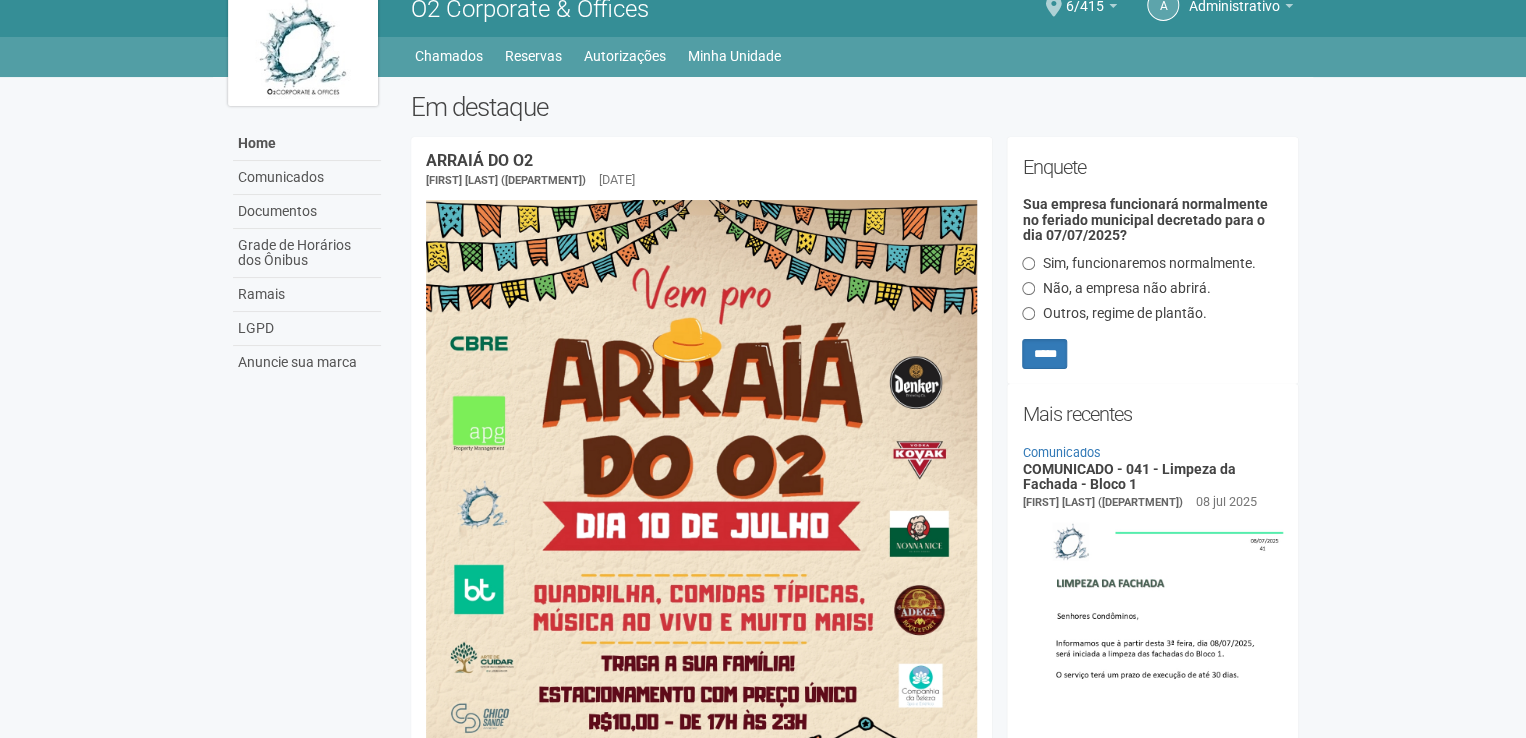 scroll, scrollTop: 0, scrollLeft: 0, axis: both 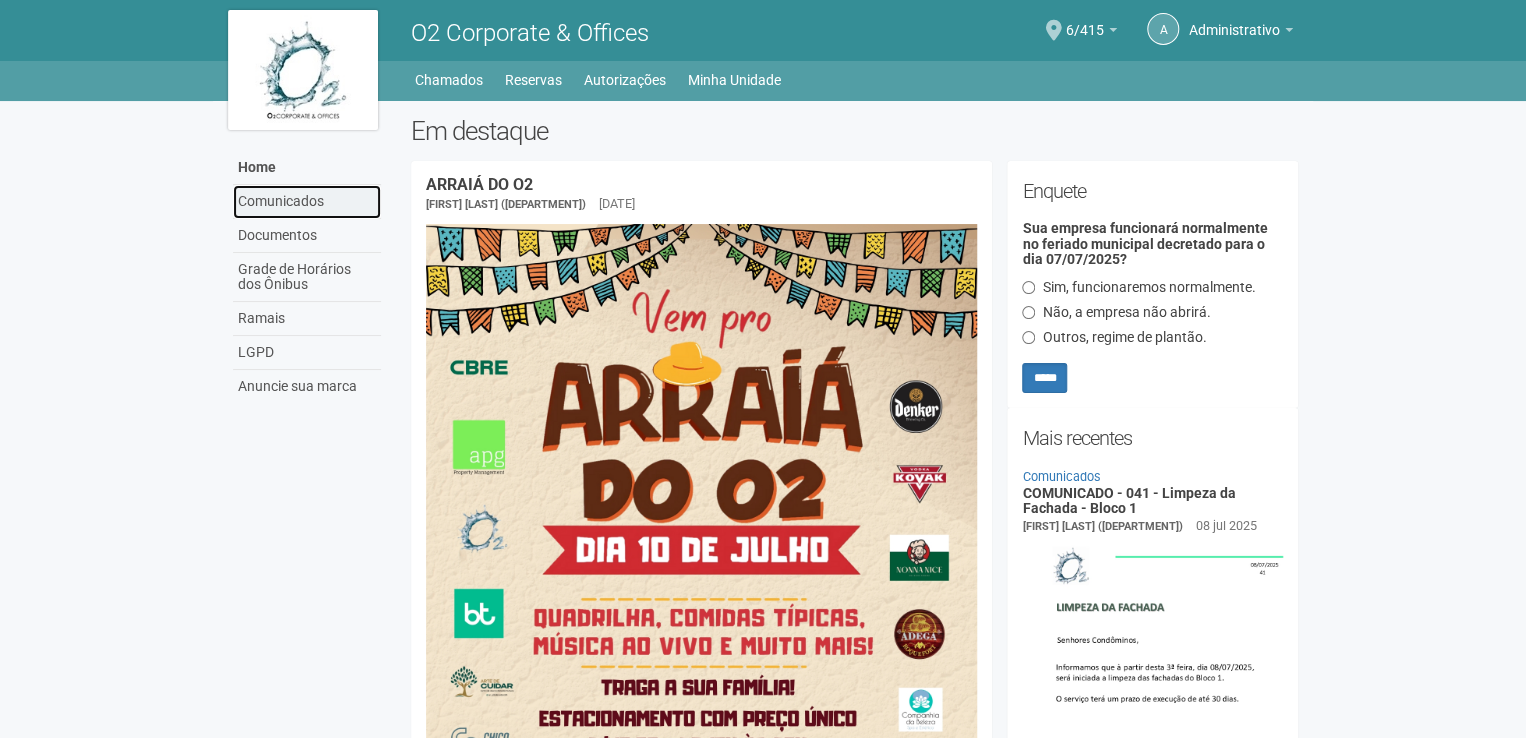 click on "Comunicados" at bounding box center [307, 202] 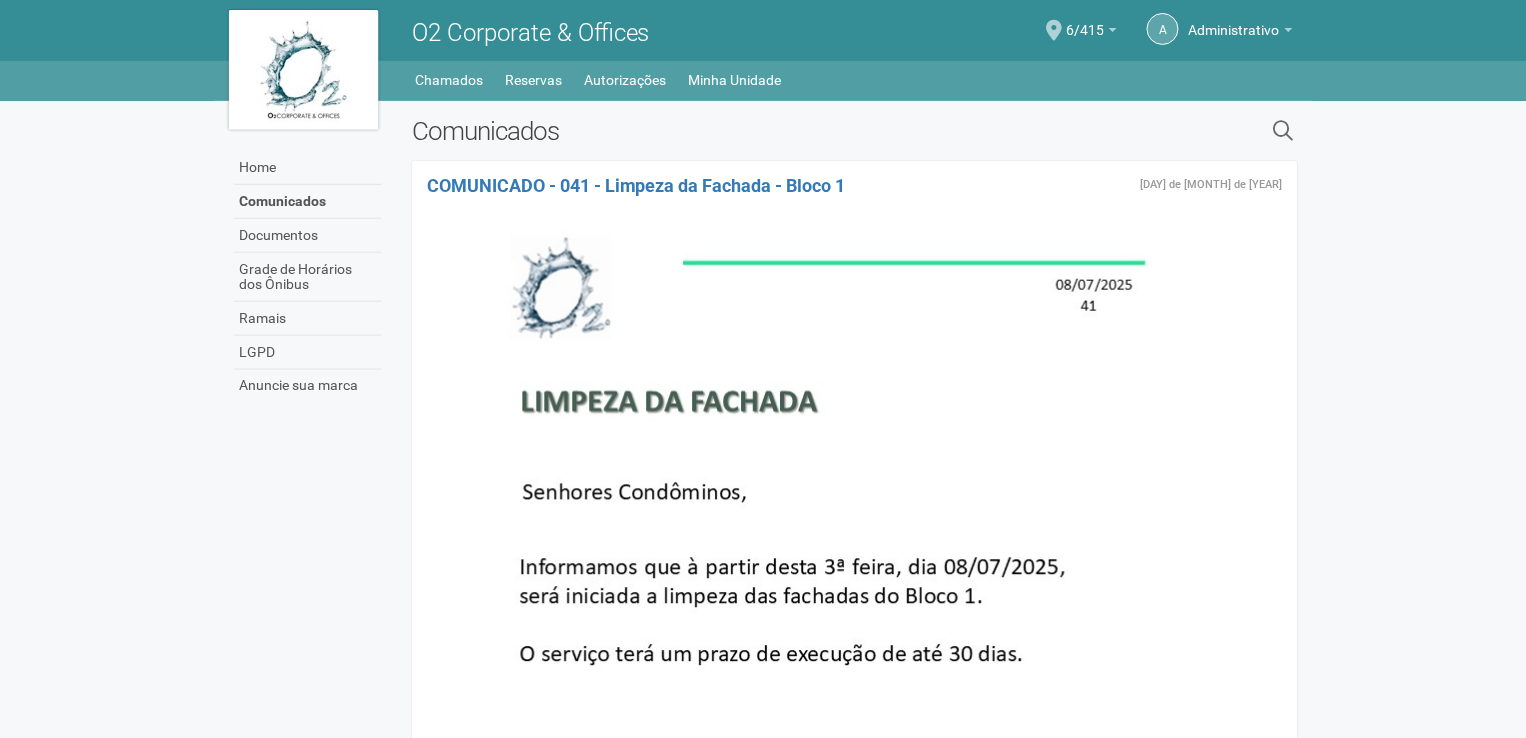 scroll, scrollTop: 0, scrollLeft: 0, axis: both 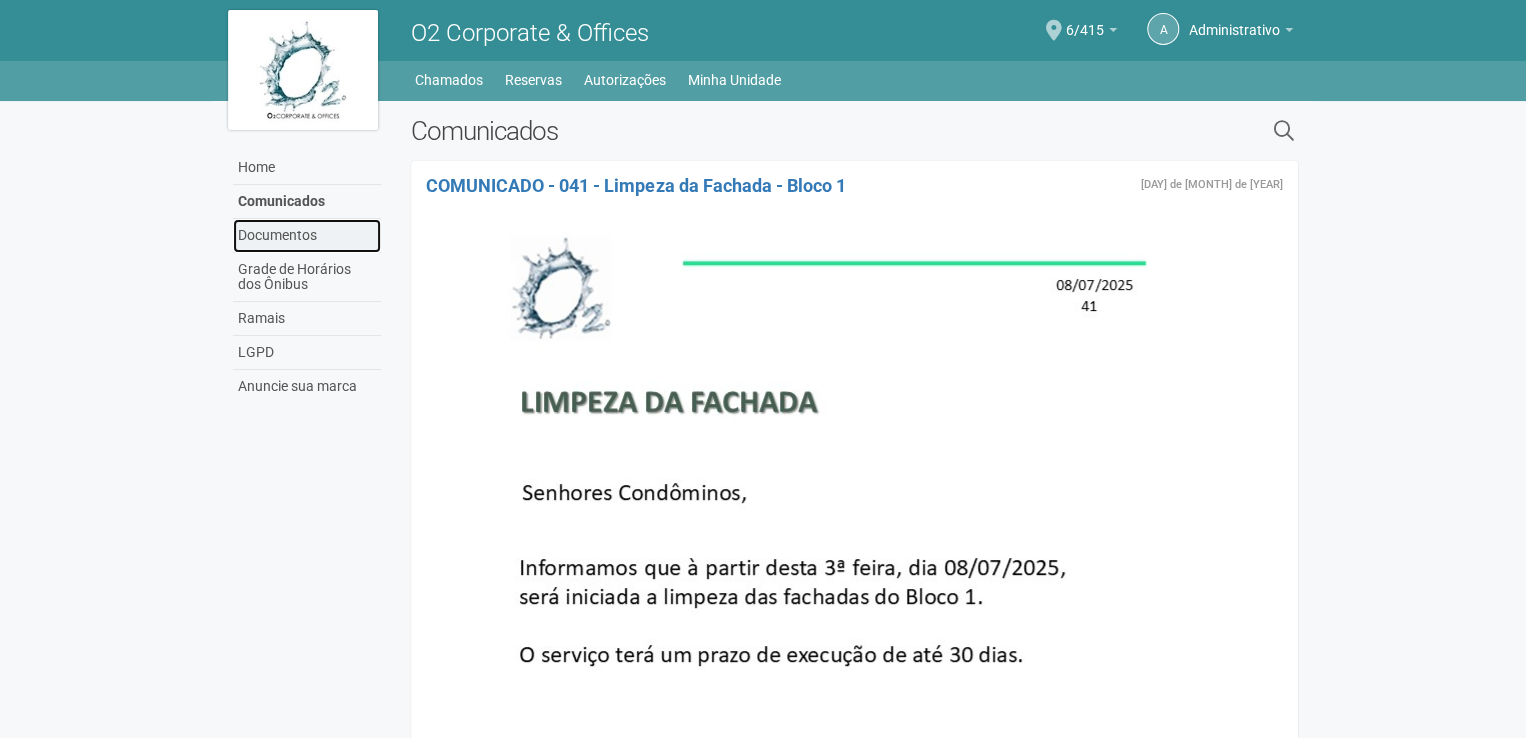 click on "Documentos" at bounding box center [307, 236] 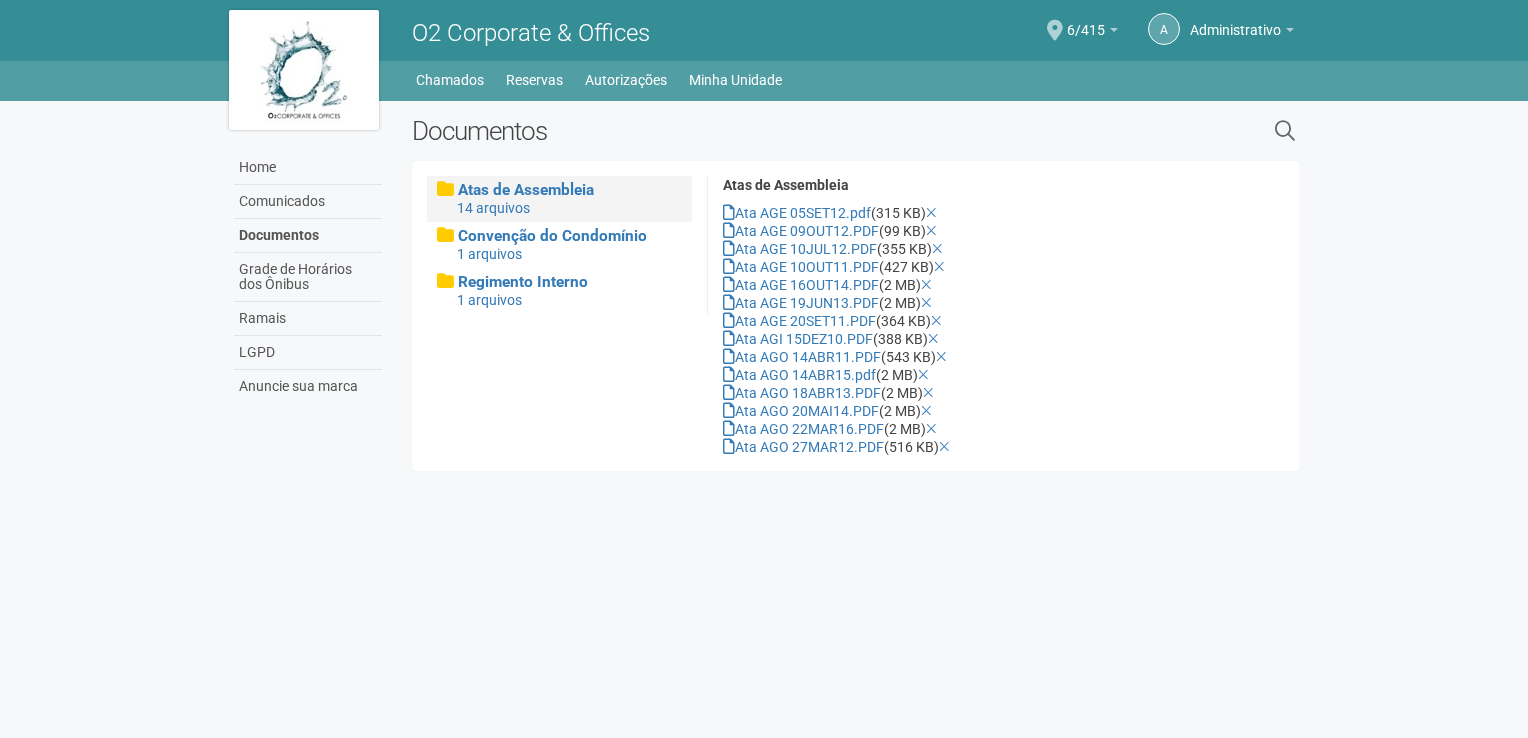 scroll, scrollTop: 0, scrollLeft: 0, axis: both 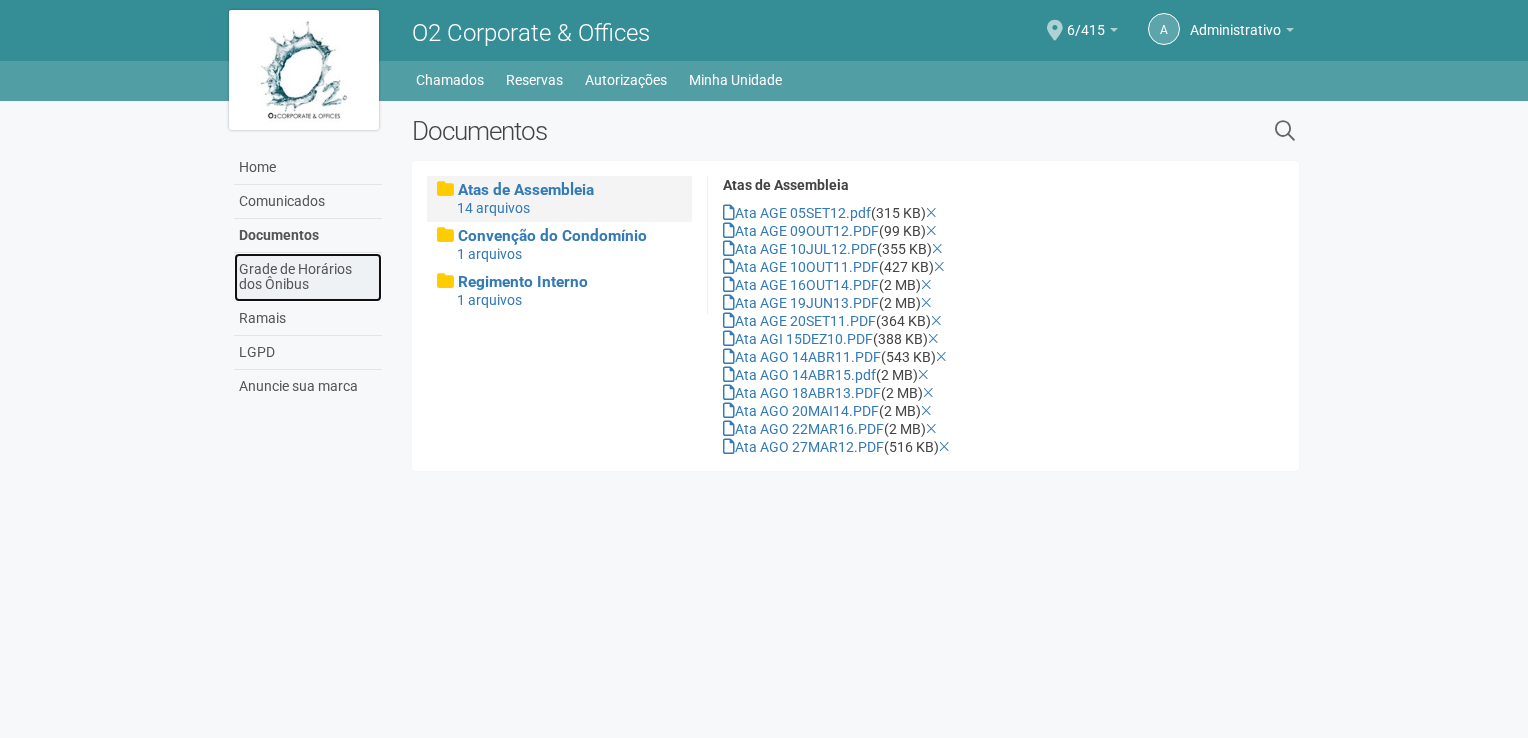 click on "Grade de Horários dos Ônibus" at bounding box center (308, 277) 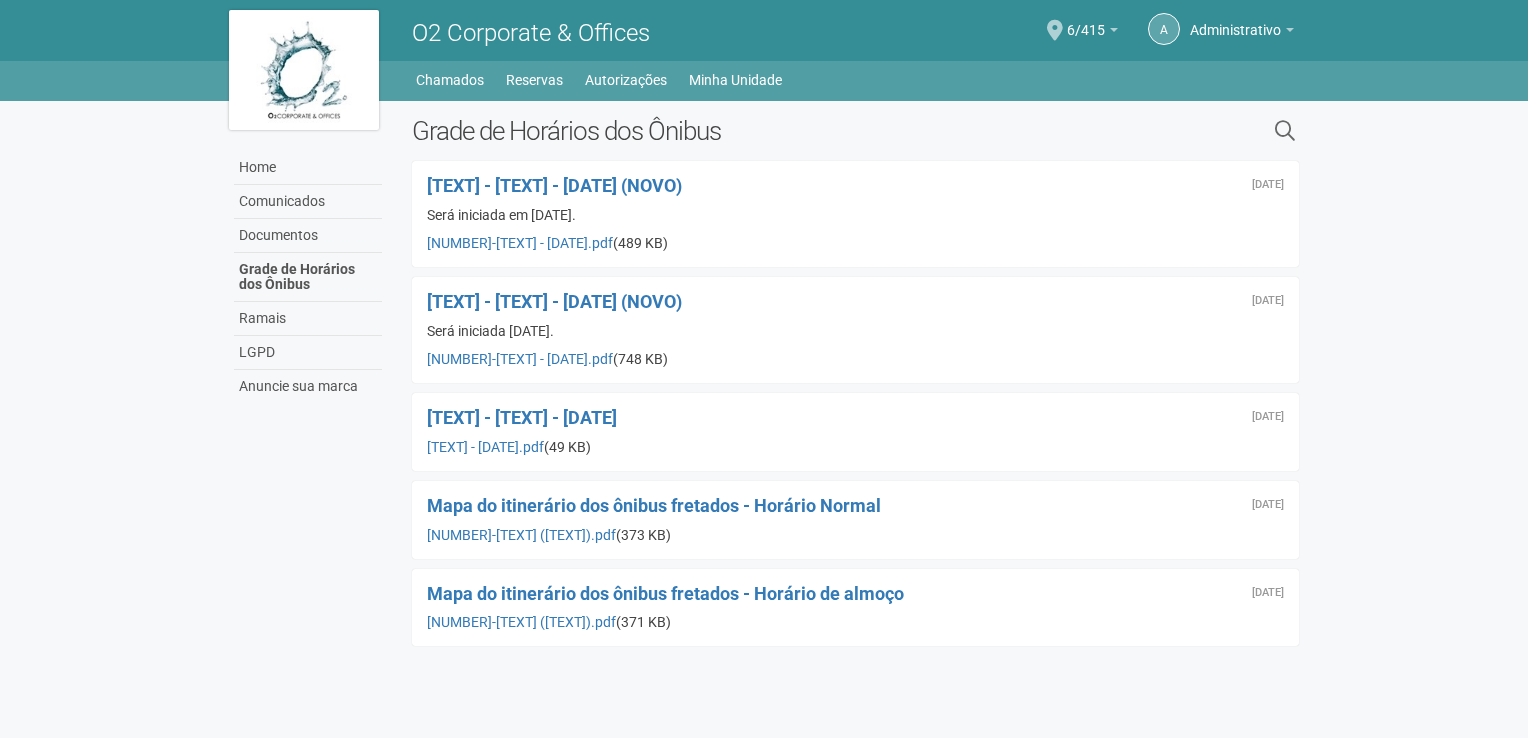 scroll, scrollTop: 0, scrollLeft: 0, axis: both 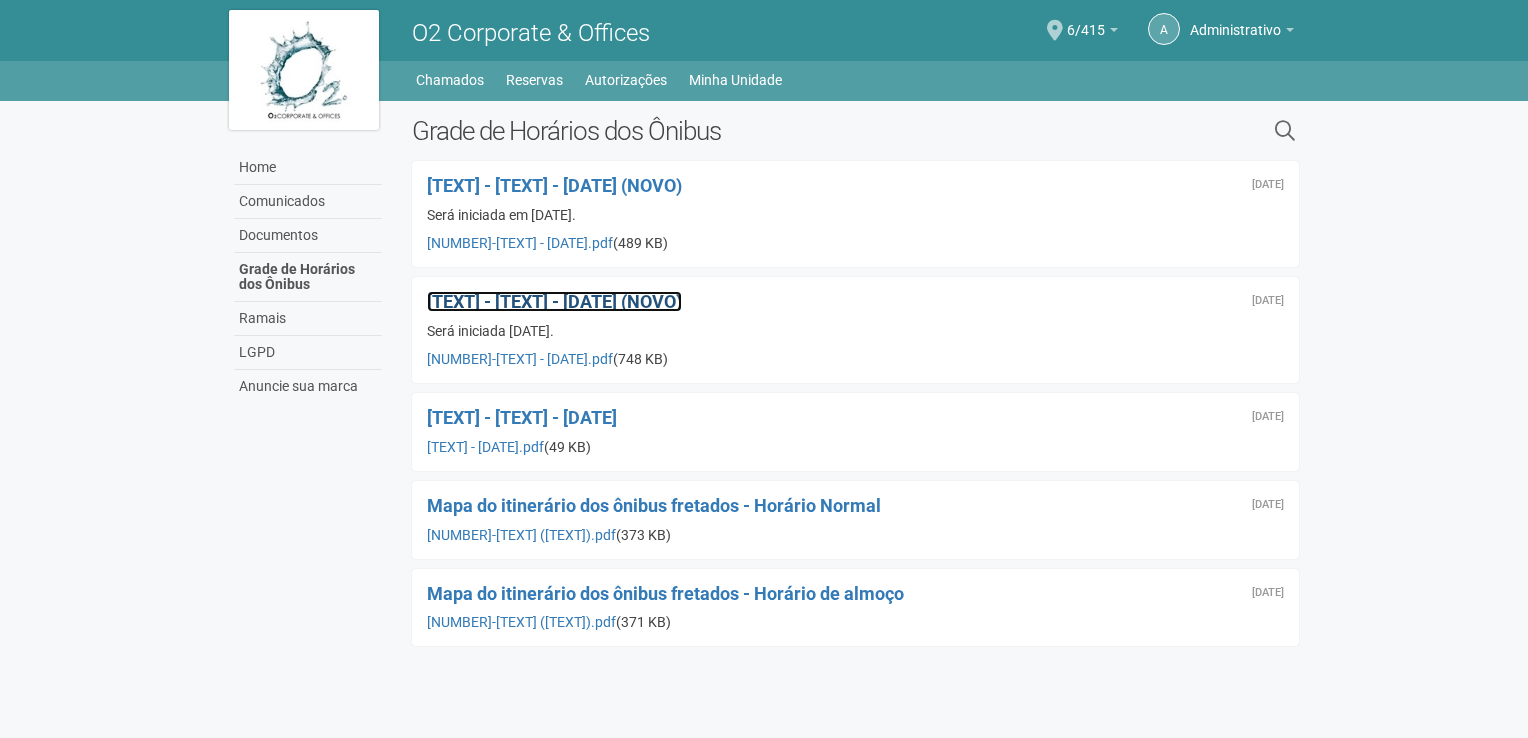 click on "[TEXT] - [TEXT] - [DATE] (NOVO)" at bounding box center (554, 301) 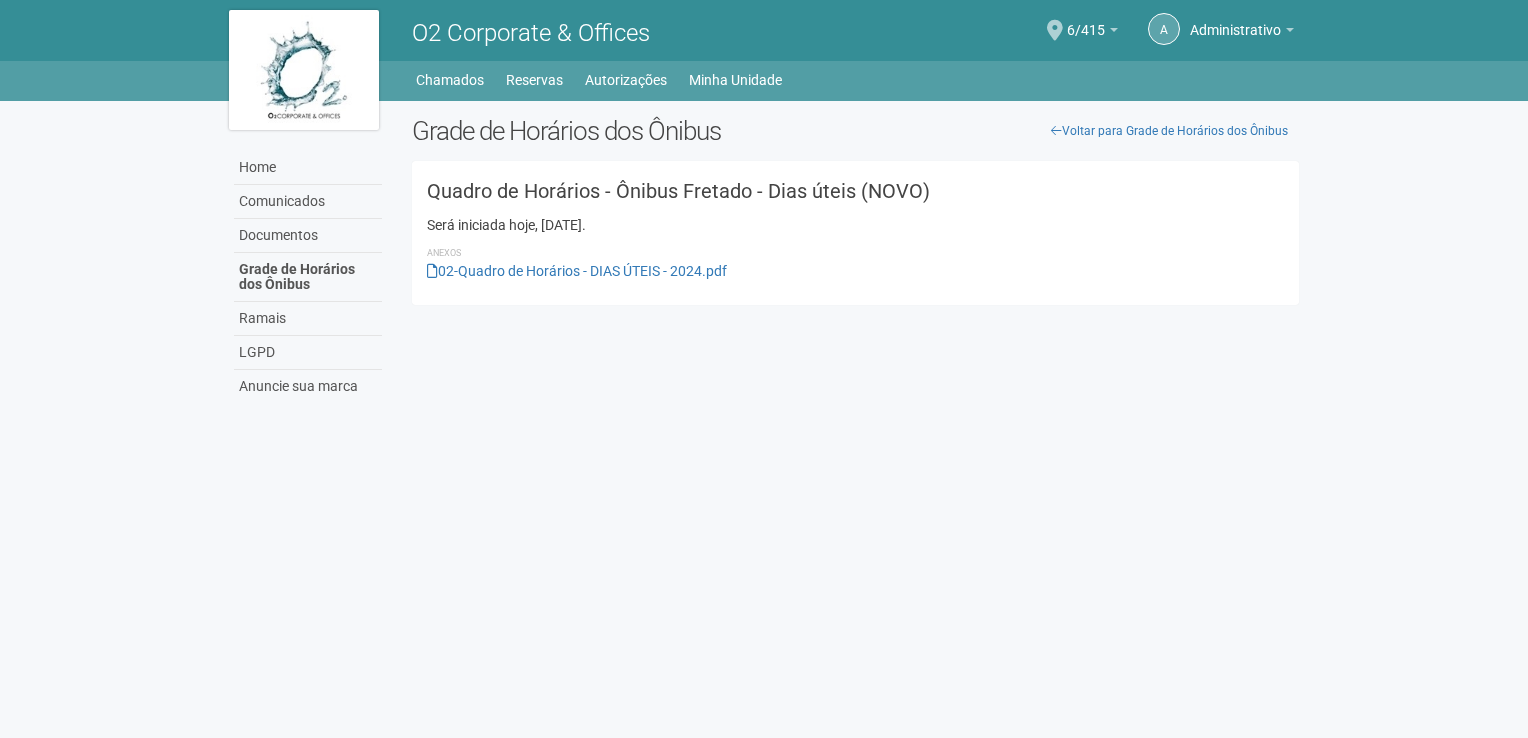 scroll, scrollTop: 0, scrollLeft: 0, axis: both 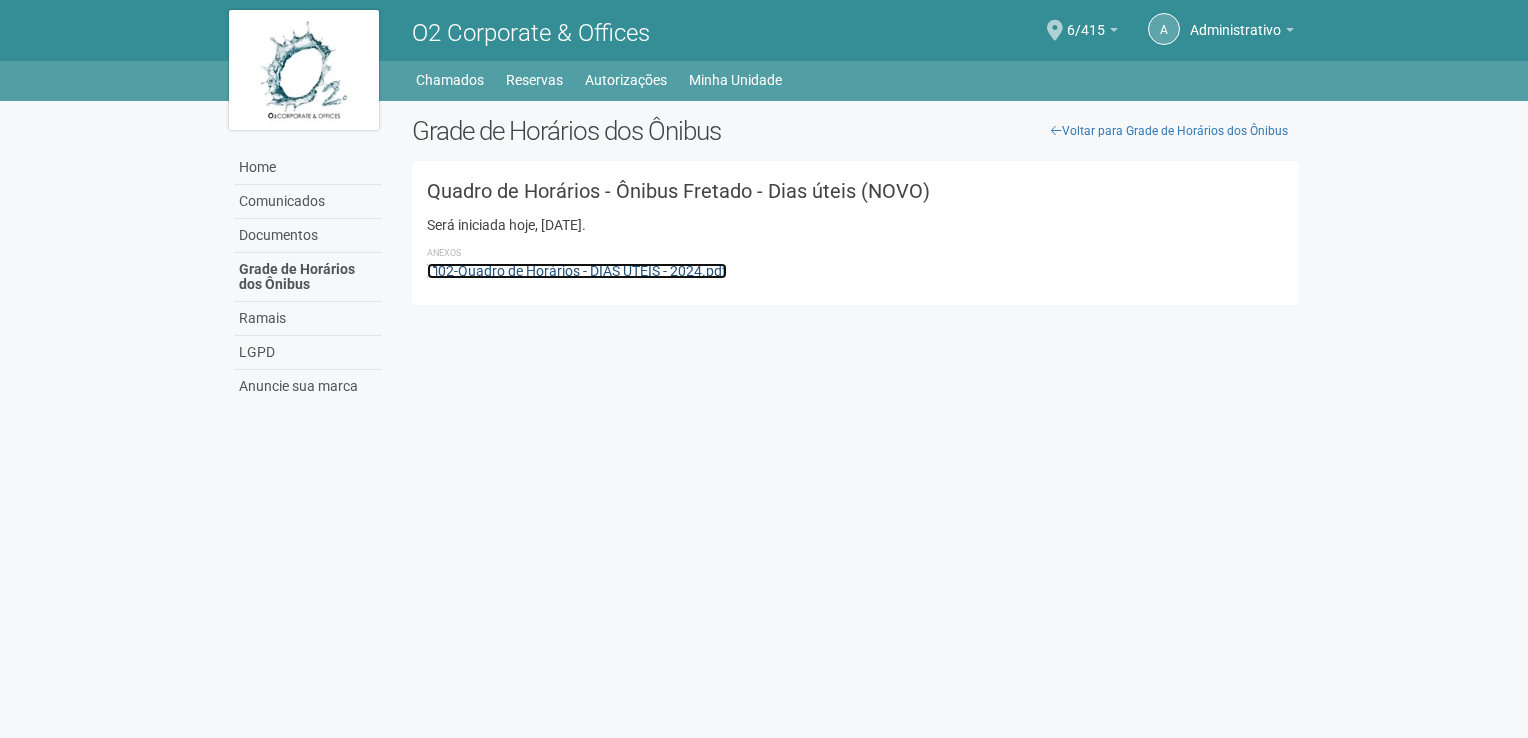 click on "02-Quadro de Horários - DIAS ÚTEIS - 2024.pdf" at bounding box center [577, 271] 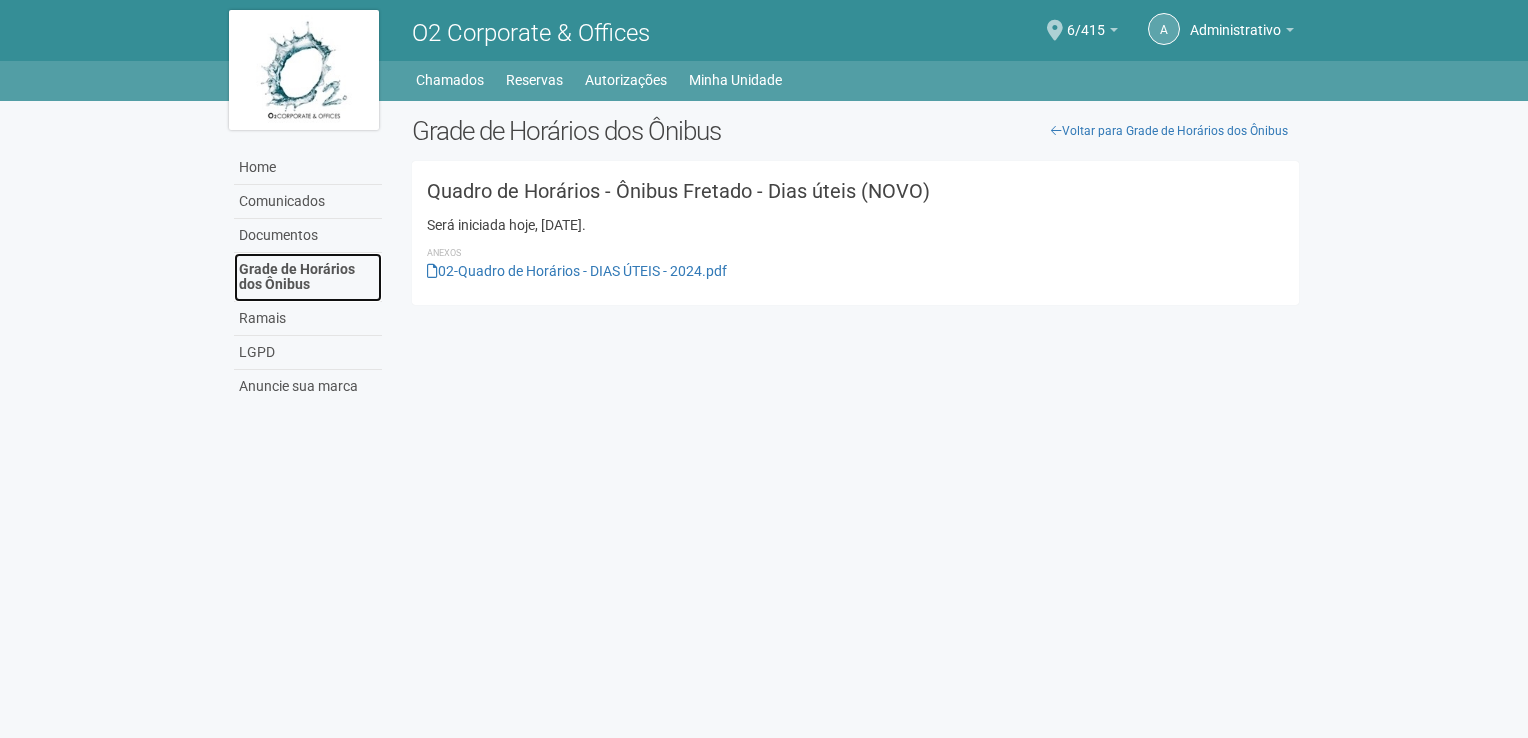 click on "Grade de Horários dos Ônibus" at bounding box center (308, 277) 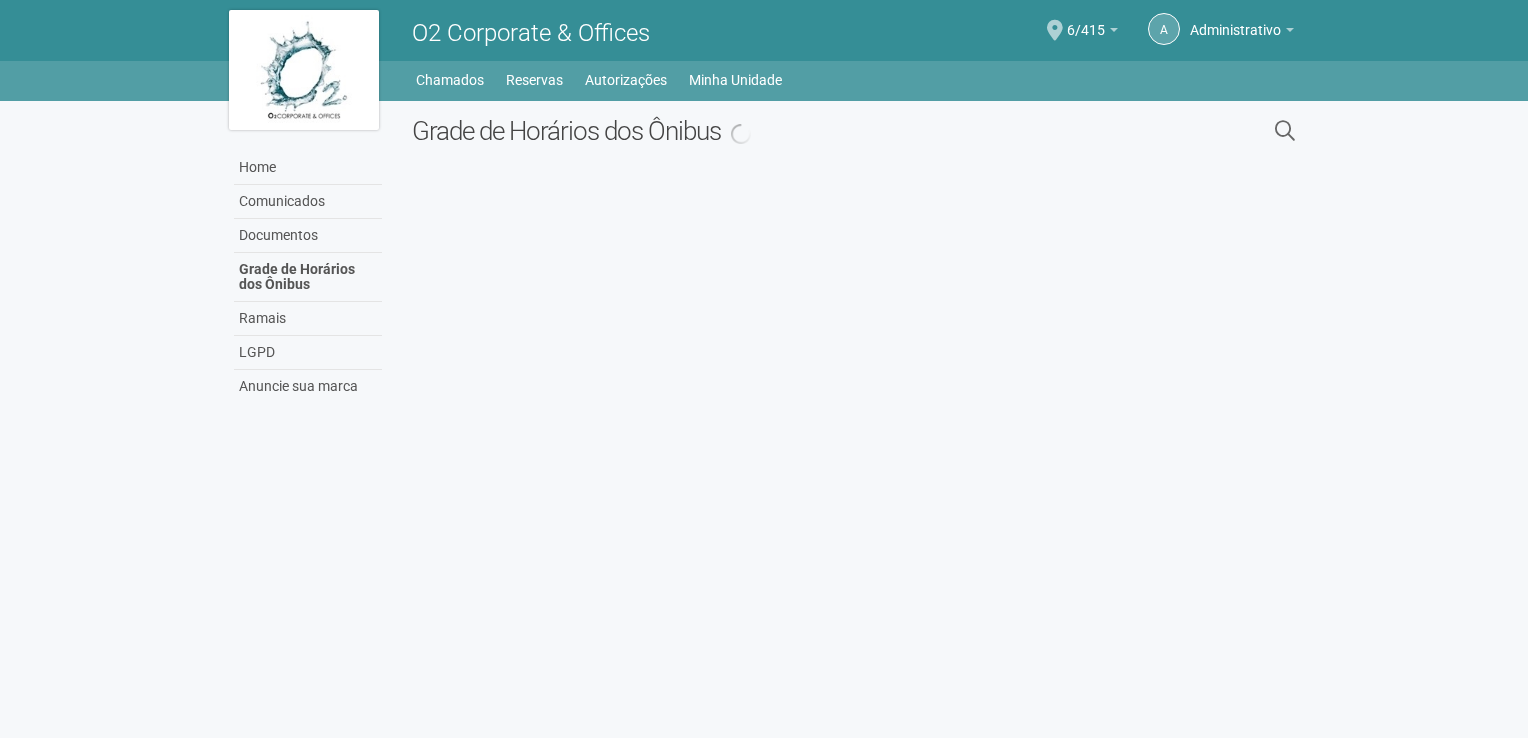 scroll, scrollTop: 0, scrollLeft: 0, axis: both 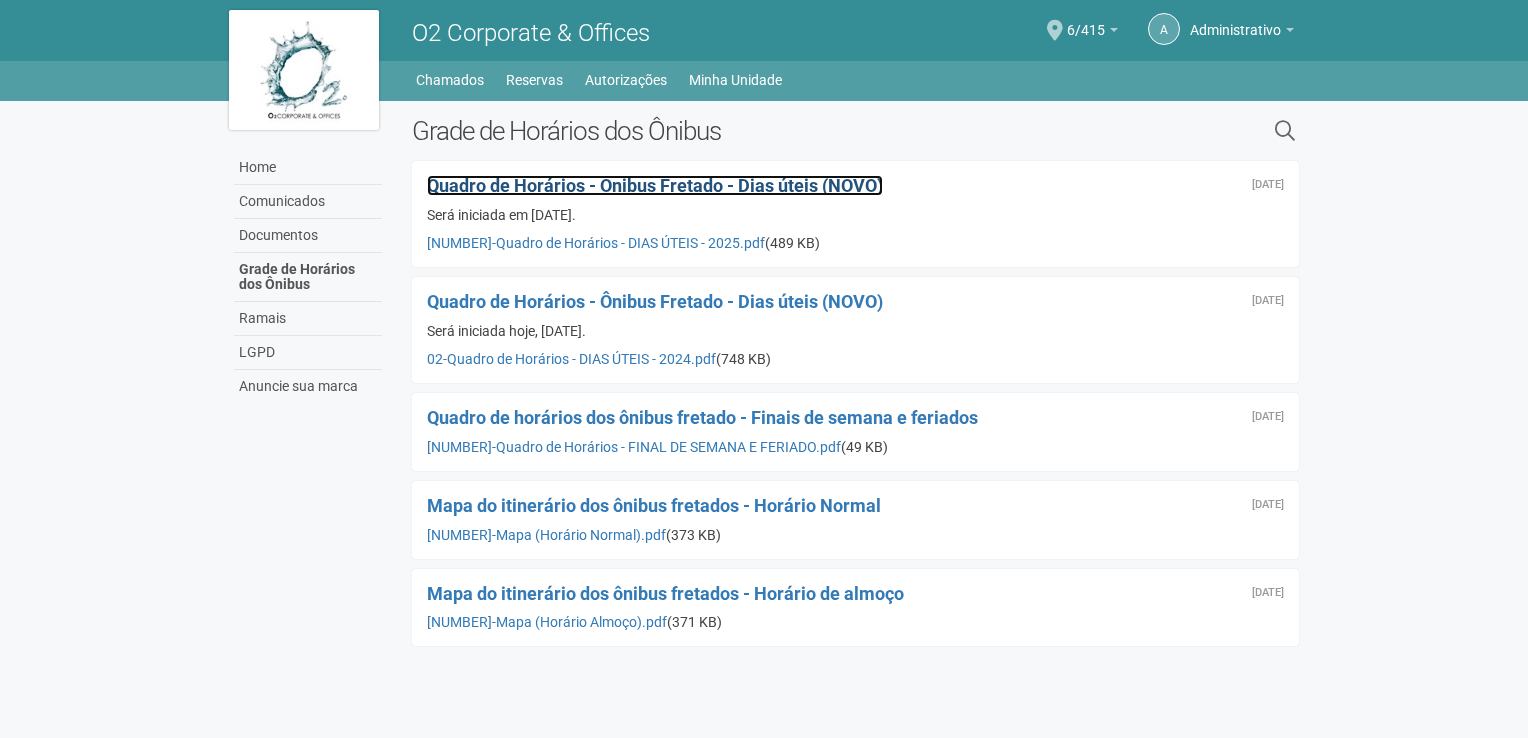 click on "Quadro de Horários - Ônibus Fretado - Dias úteis (NOVO)" at bounding box center (655, 185) 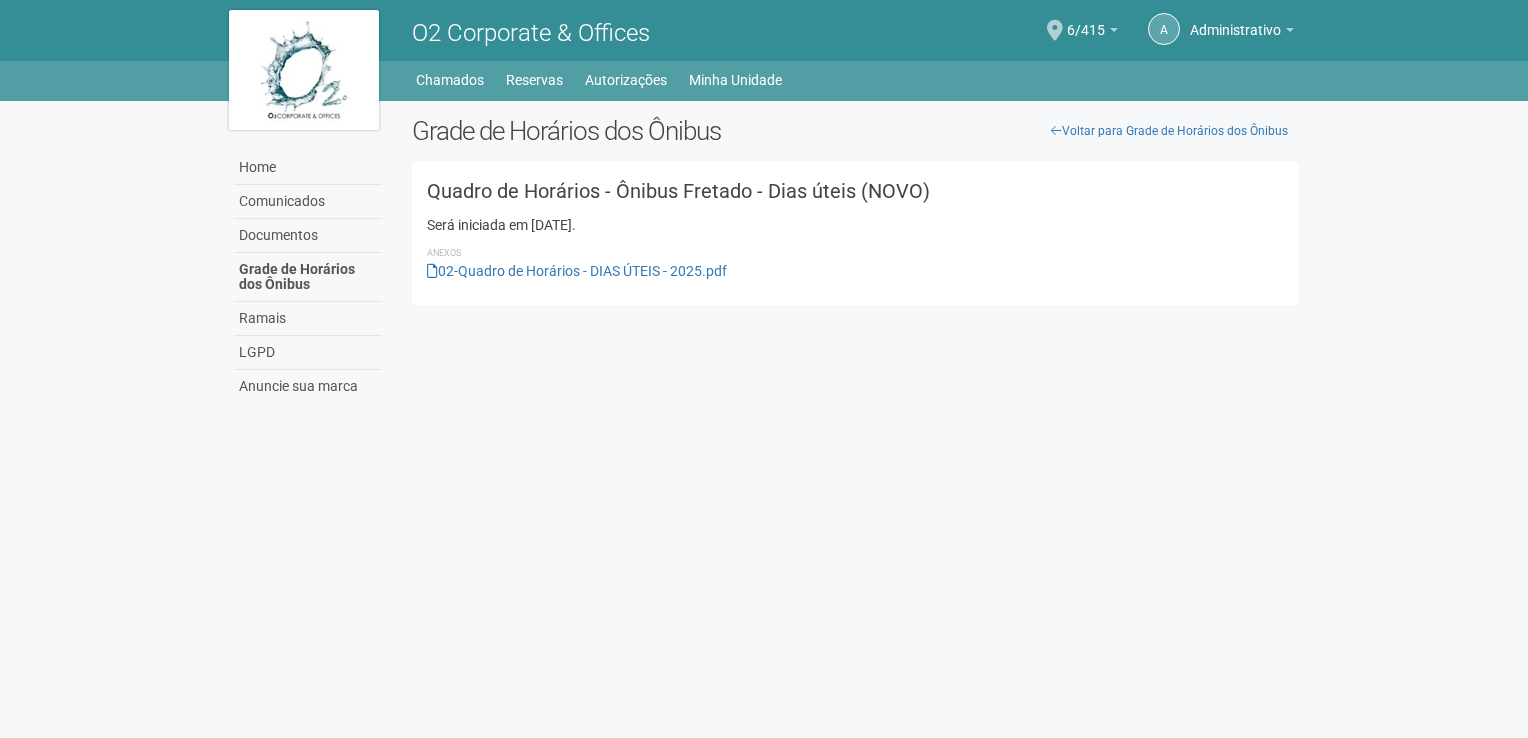 scroll, scrollTop: 0, scrollLeft: 0, axis: both 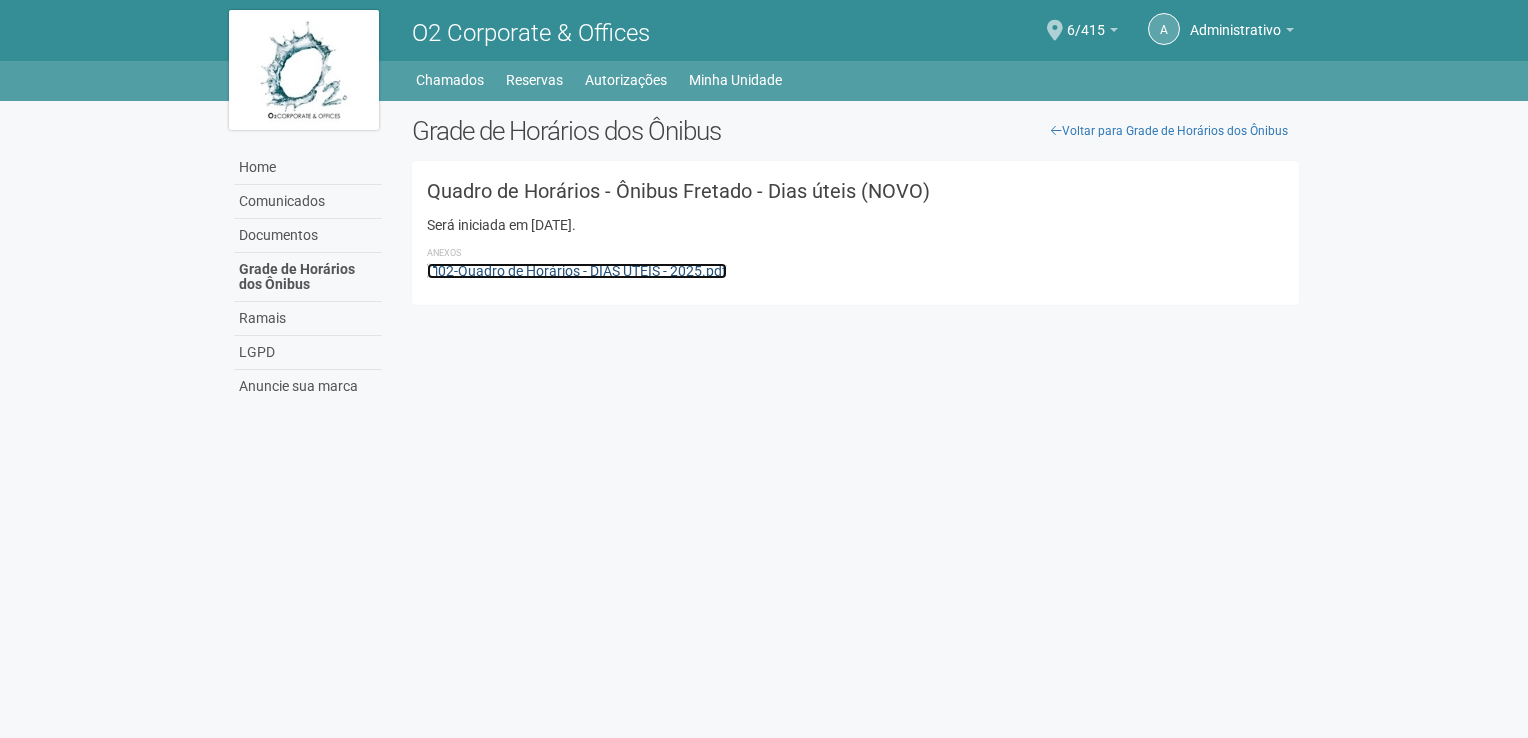 click on "02-Quadro de Horários - DIAS ÚTEIS - 2025.pdf" at bounding box center [577, 271] 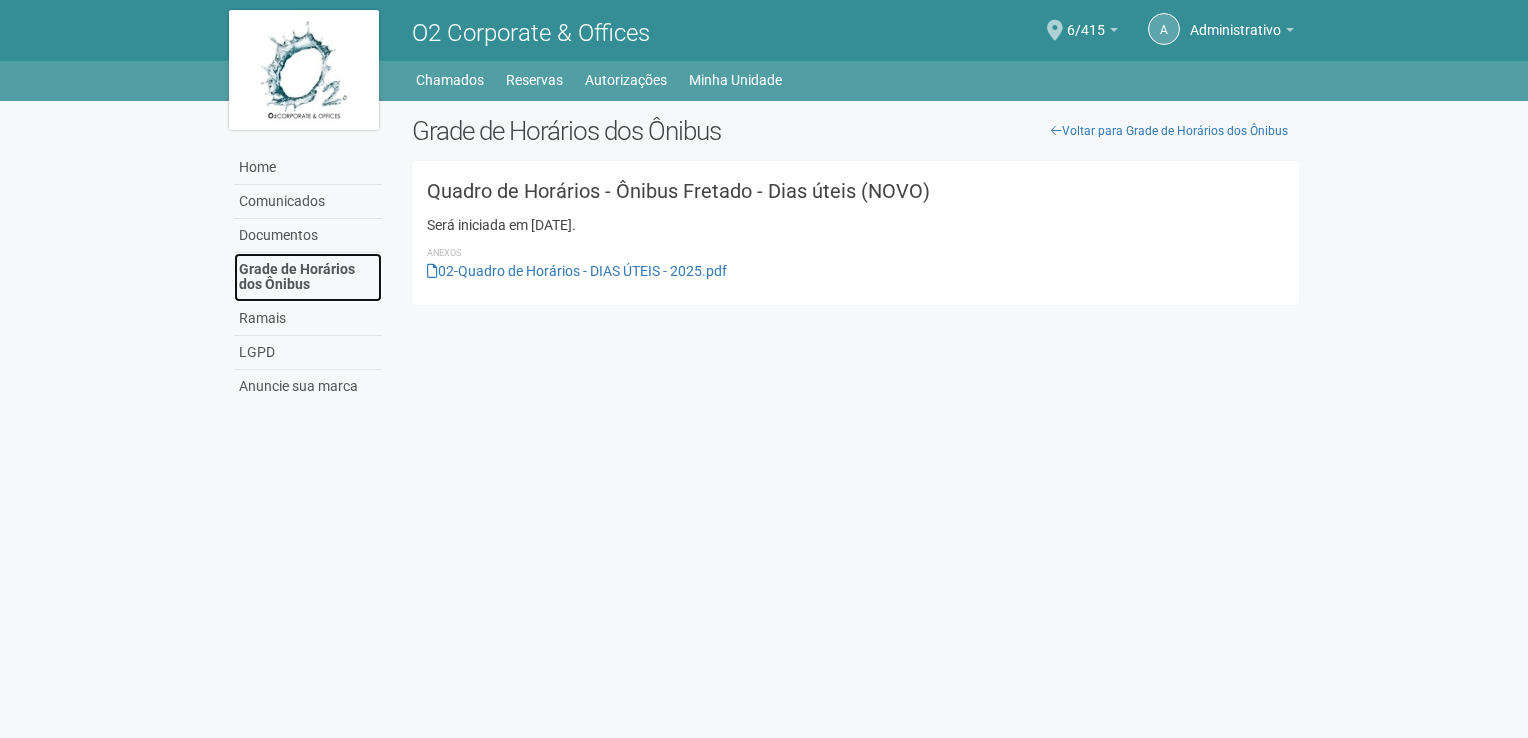 click on "Grade de Horários dos Ônibus" at bounding box center (308, 277) 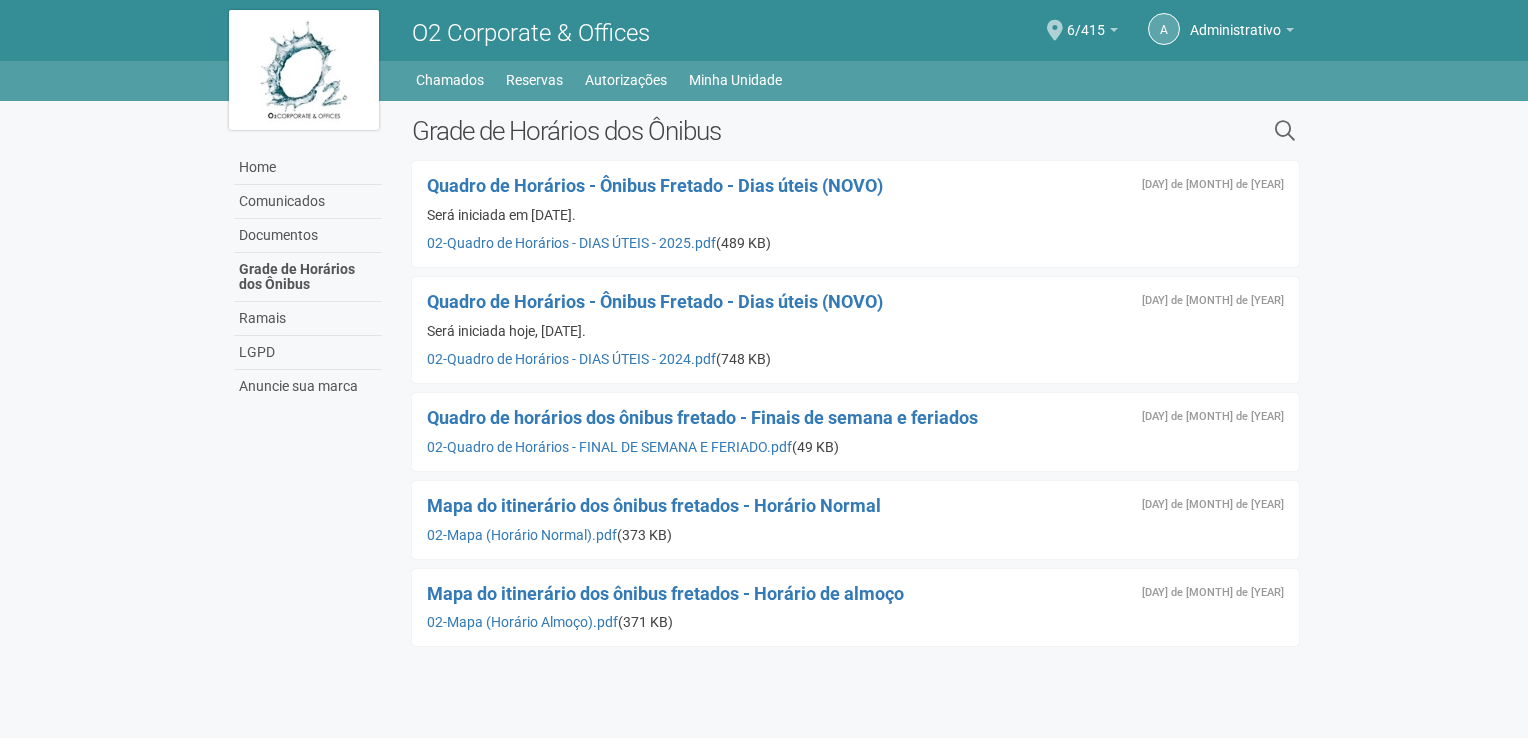 scroll, scrollTop: 0, scrollLeft: 0, axis: both 